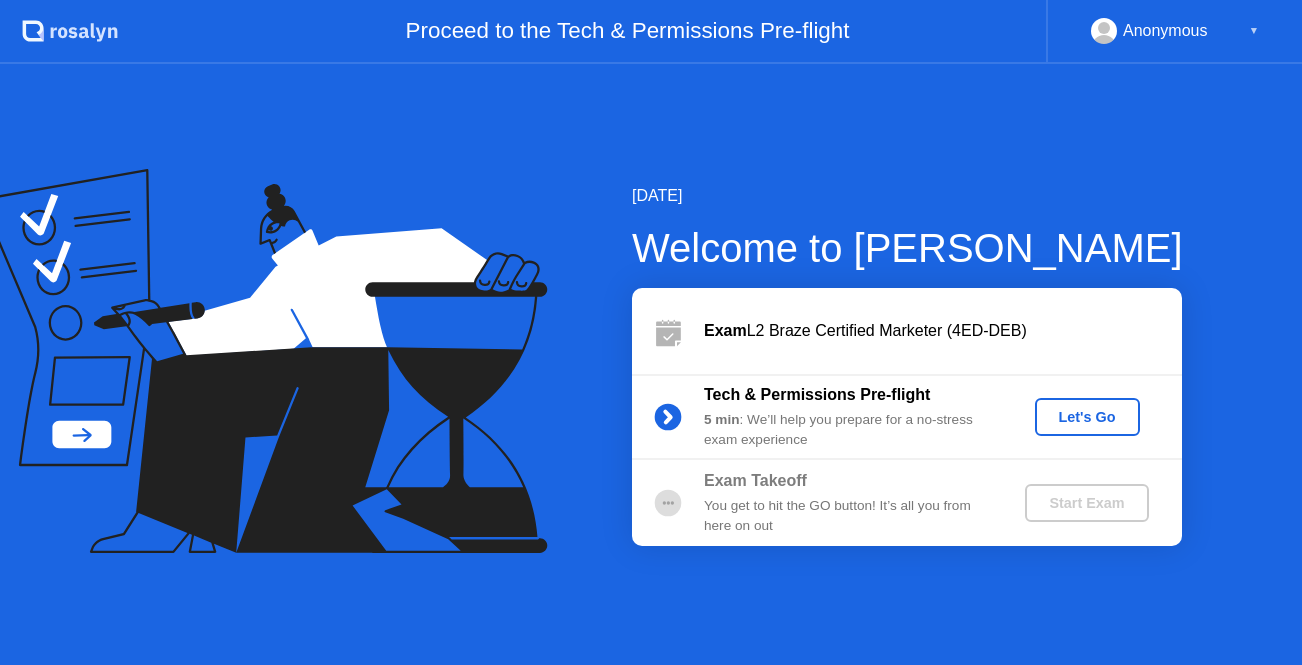 scroll, scrollTop: 0, scrollLeft: 0, axis: both 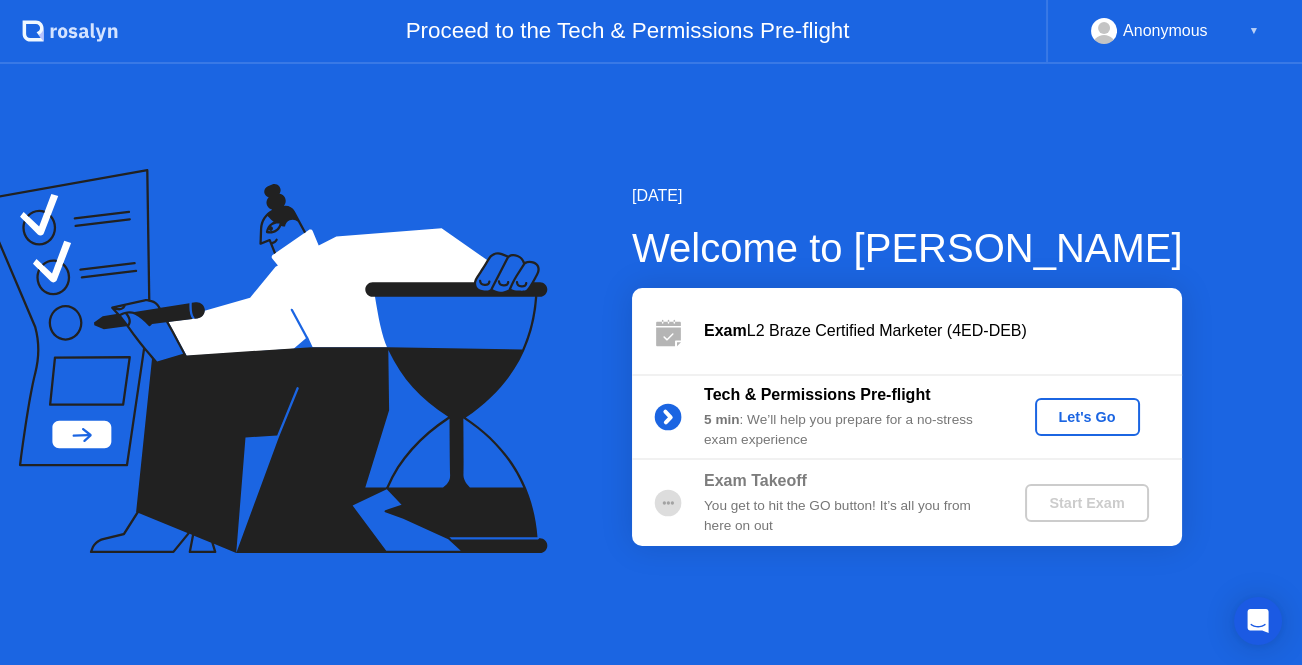 click on "Let's Go" 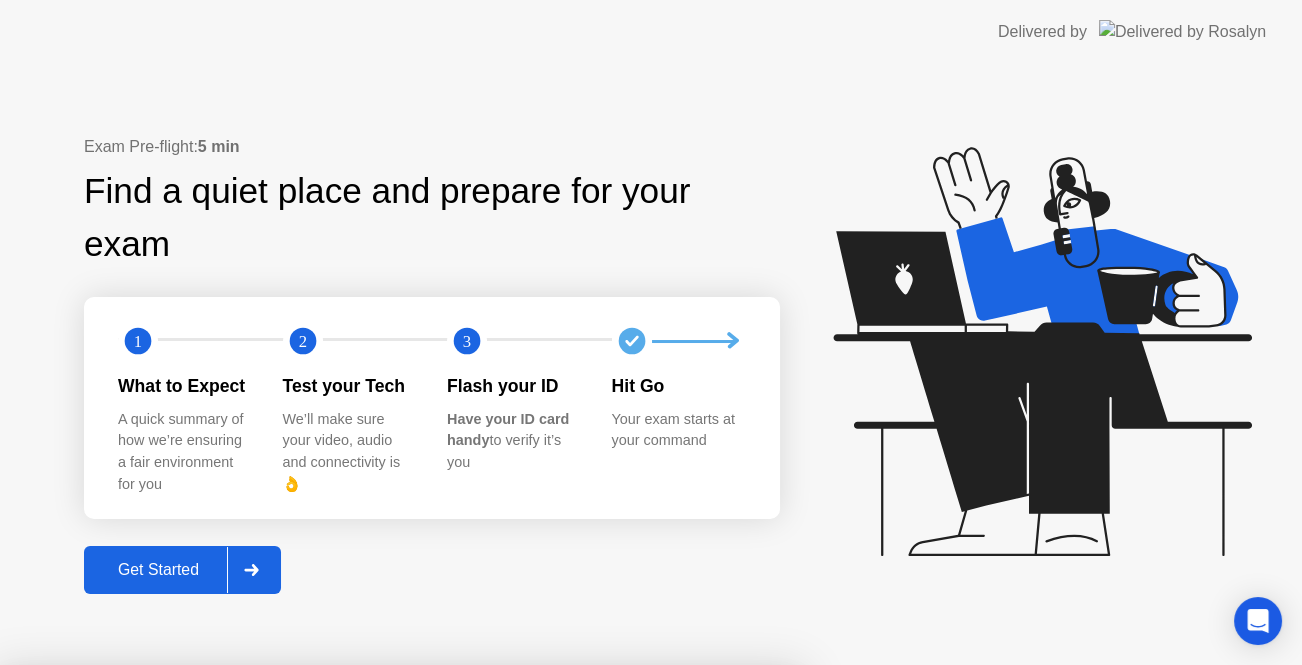 click on "Close App" at bounding box center [400, 1021] 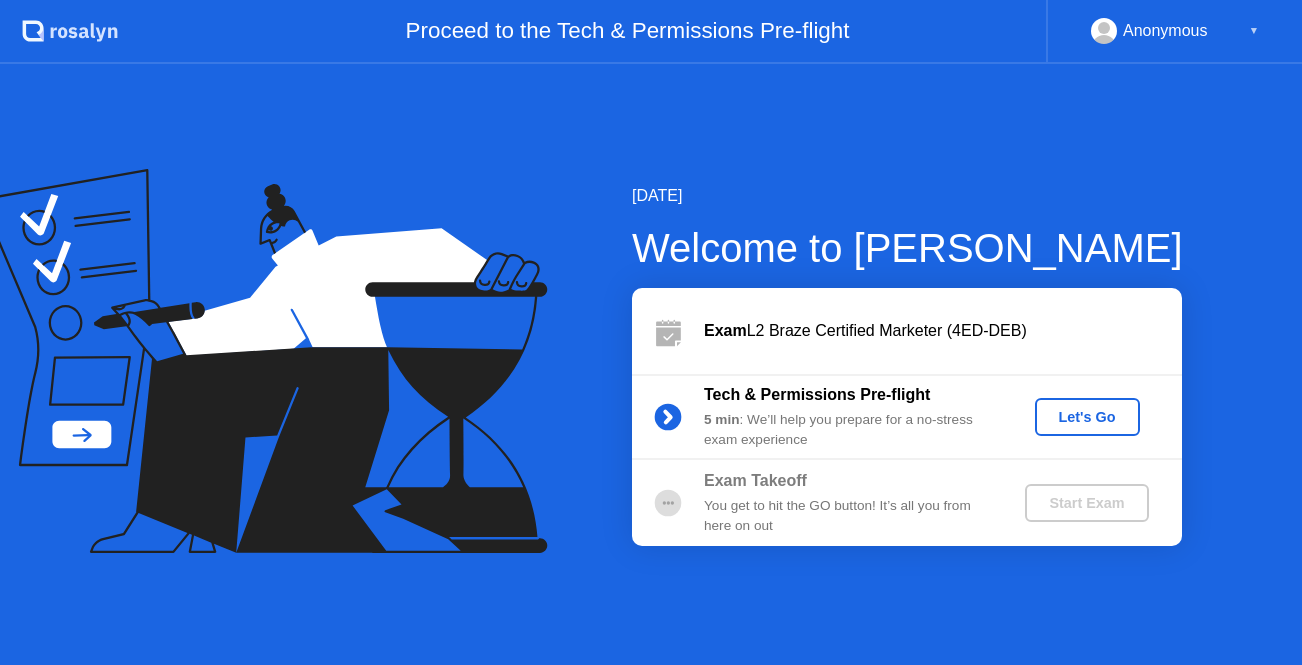 scroll, scrollTop: 0, scrollLeft: 0, axis: both 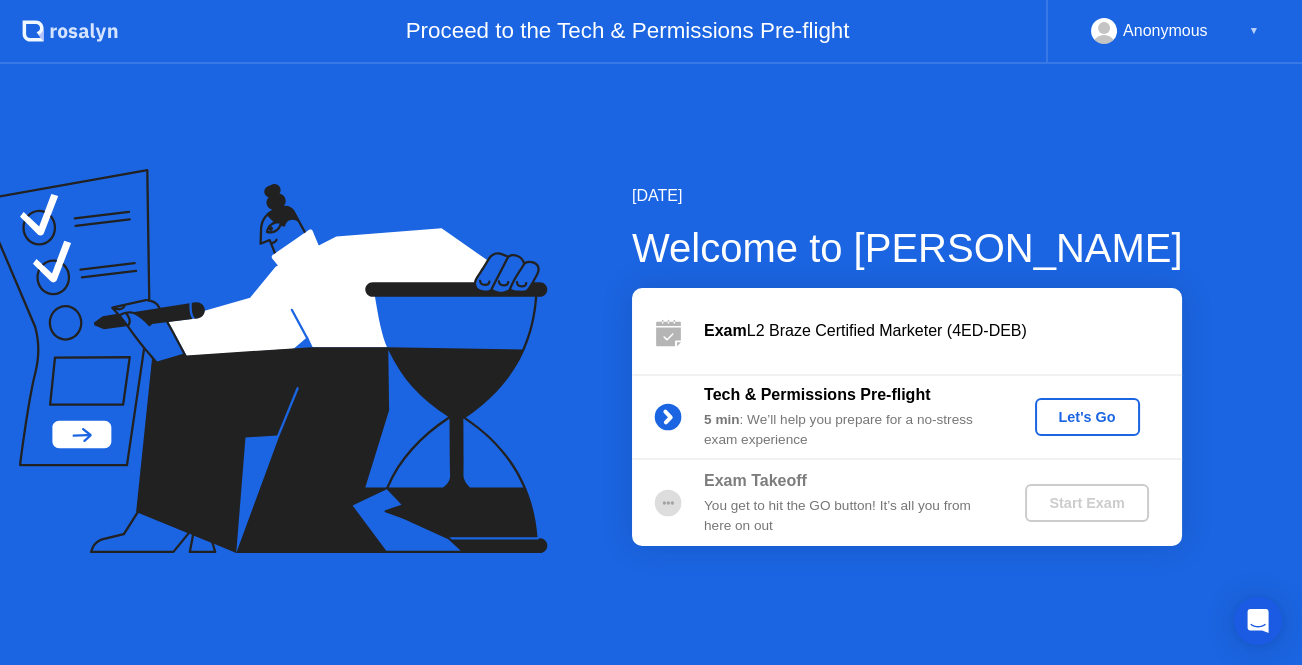 click on "Let's Go" 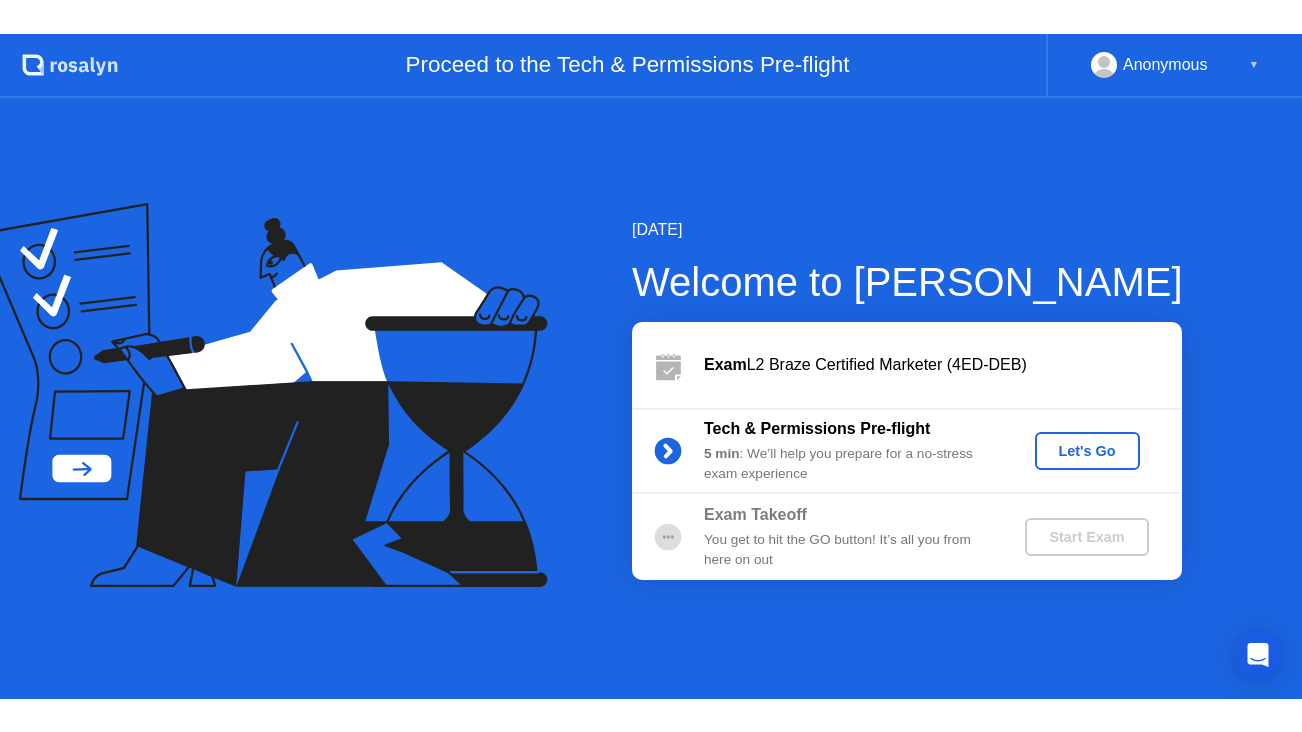 scroll, scrollTop: 0, scrollLeft: 0, axis: both 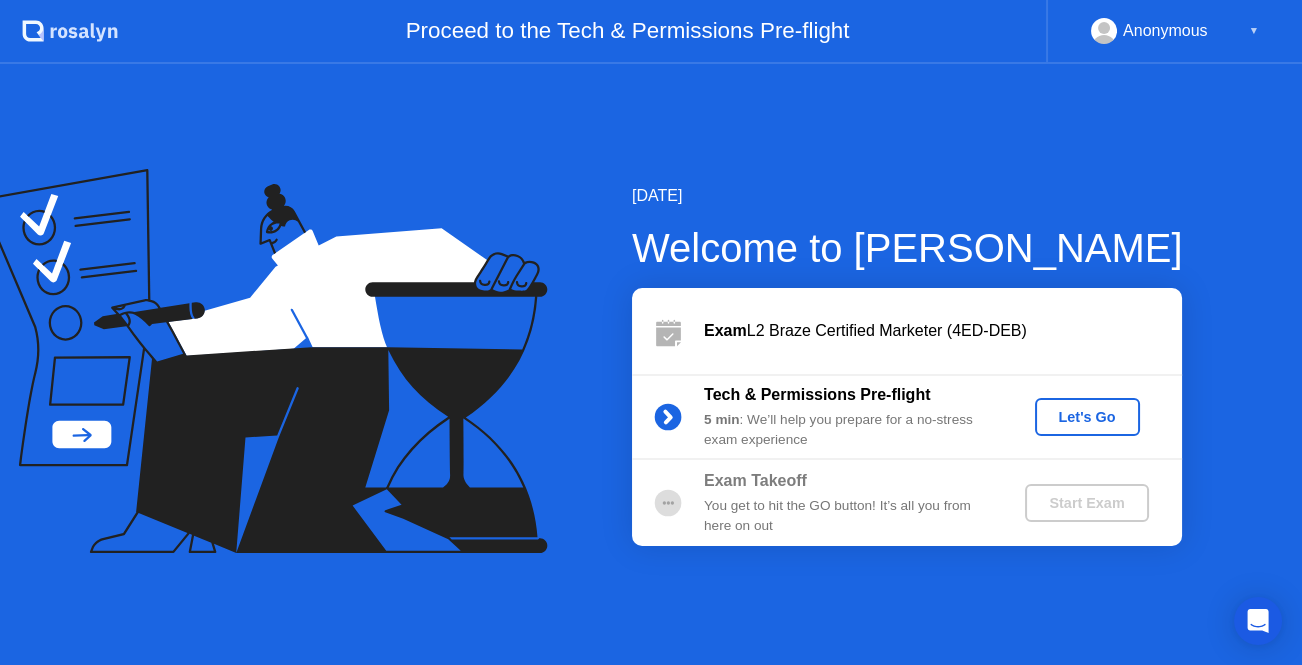 click on "Let's Go" 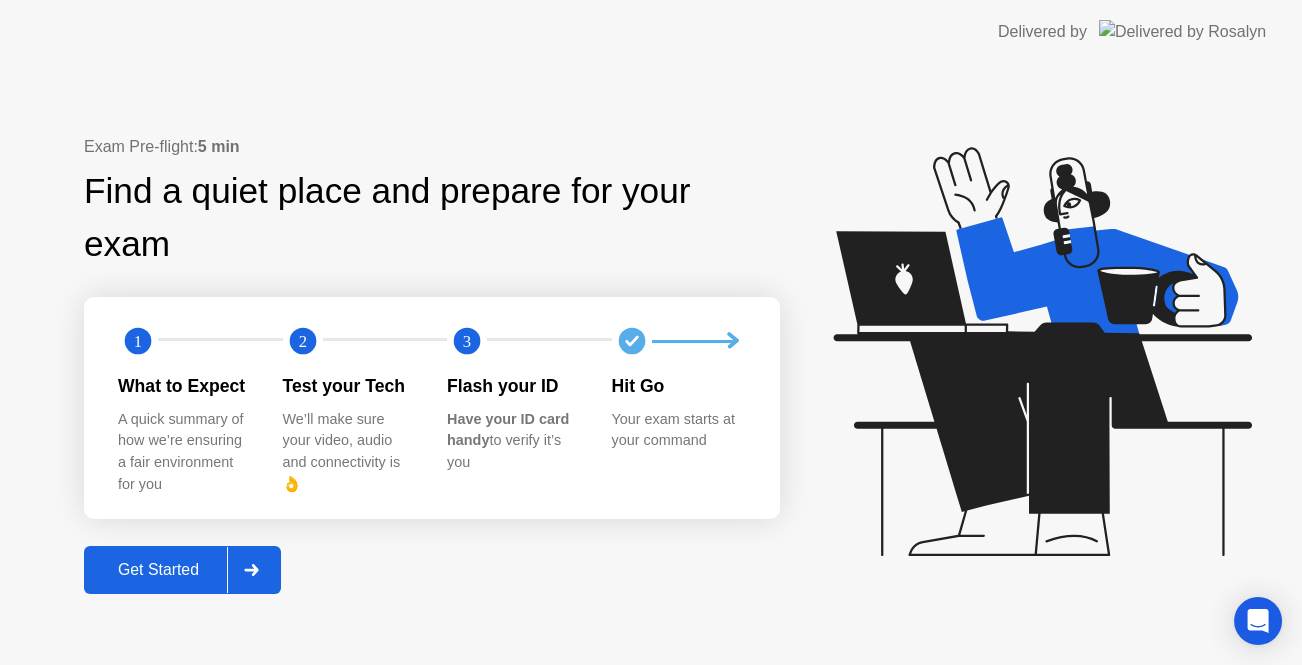 click 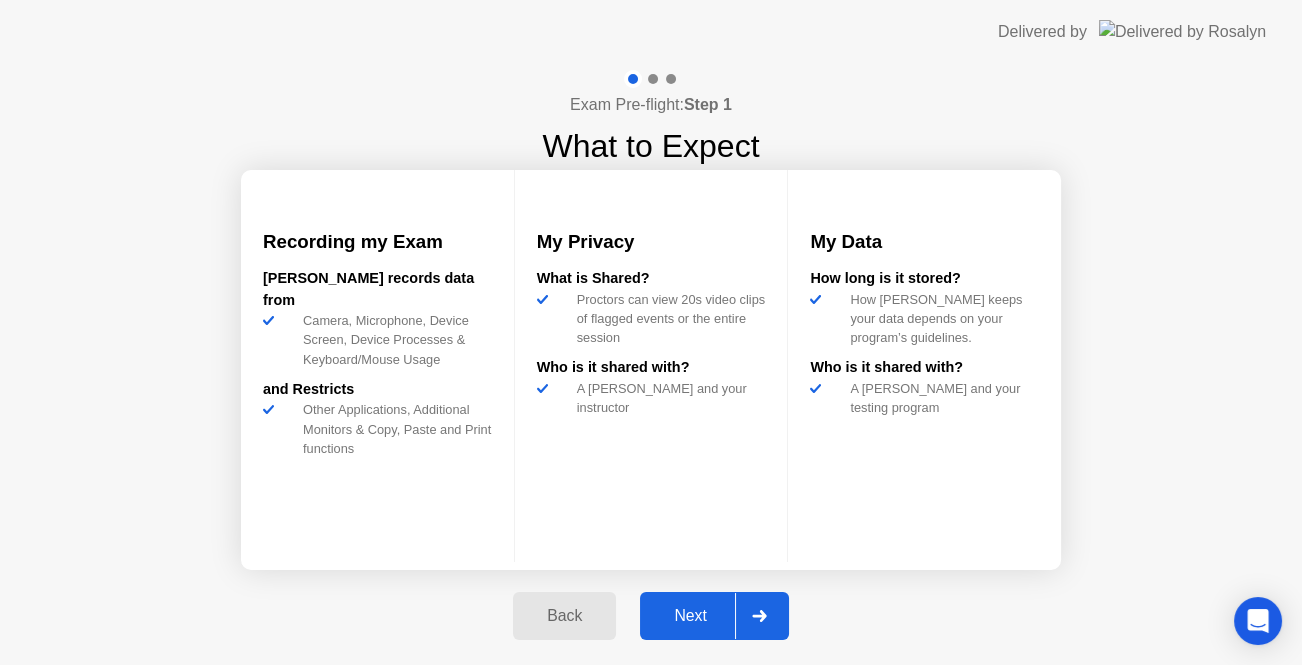click on "Next" 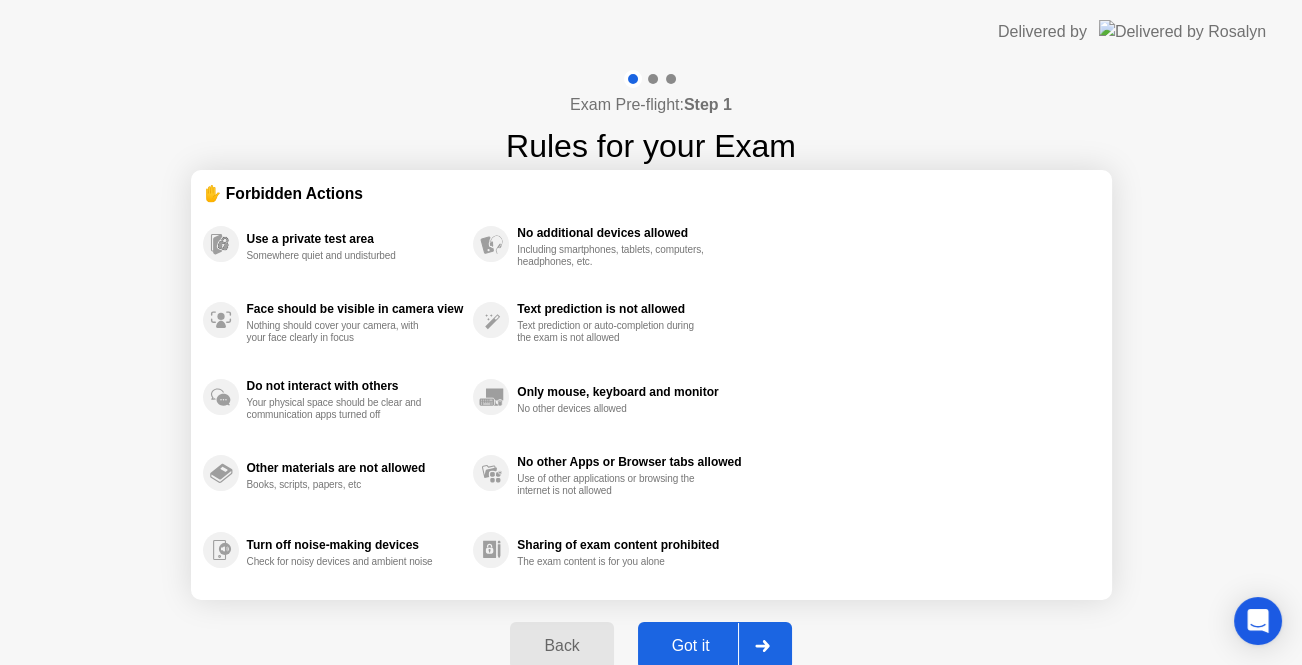 click on "Got it" 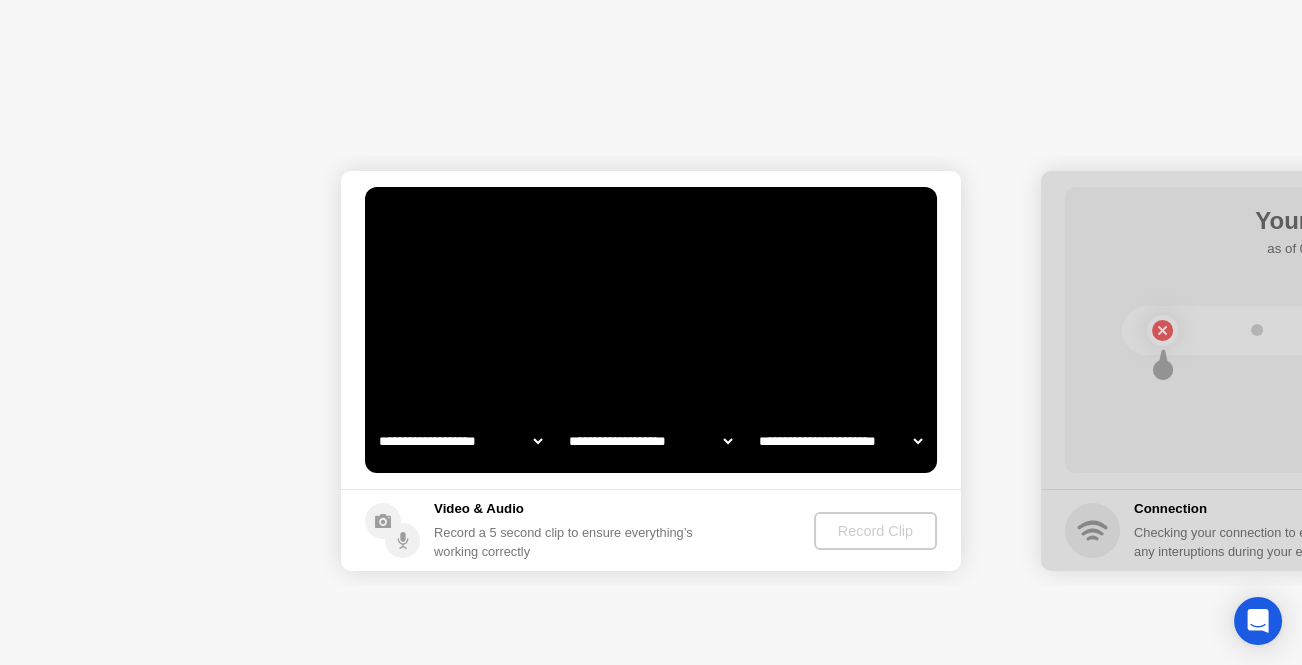 select on "**********" 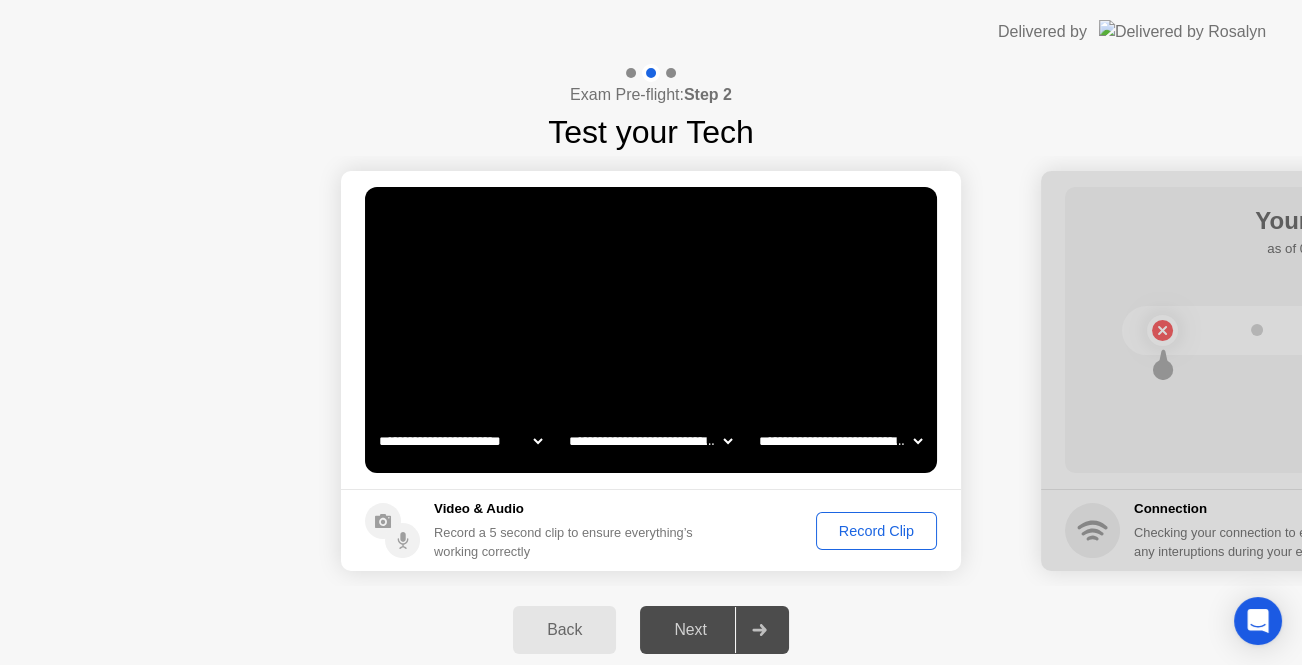 click on "**********" 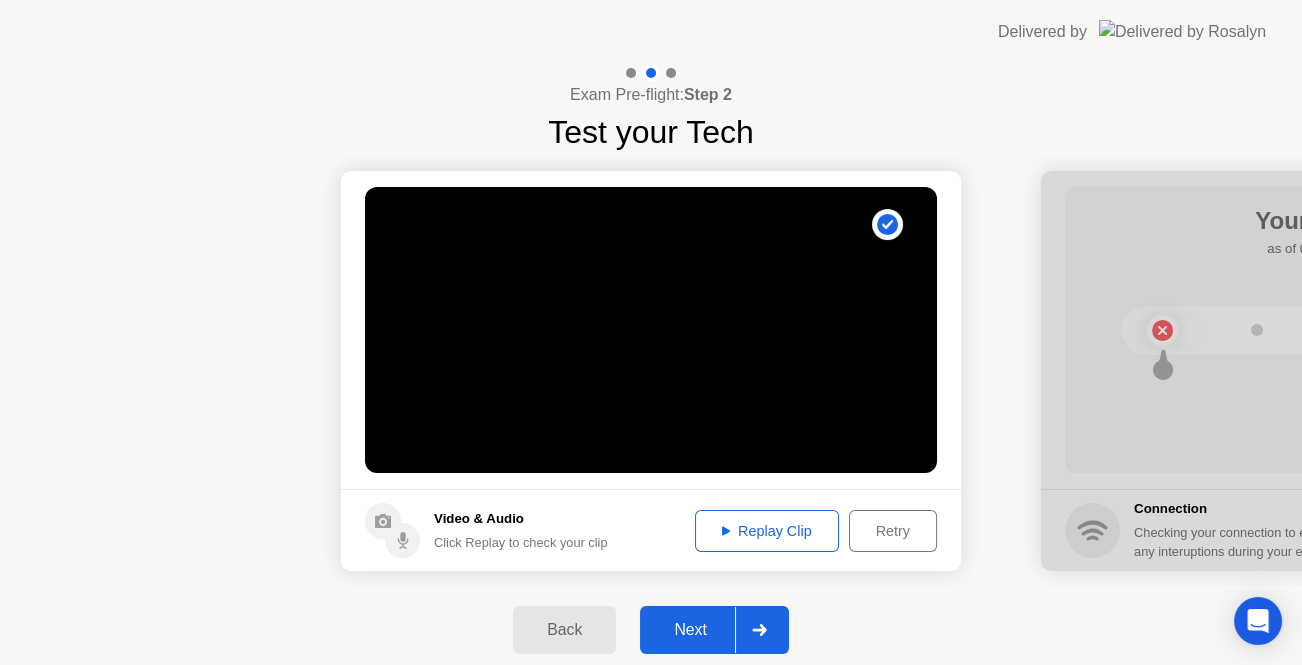 click on "Next" 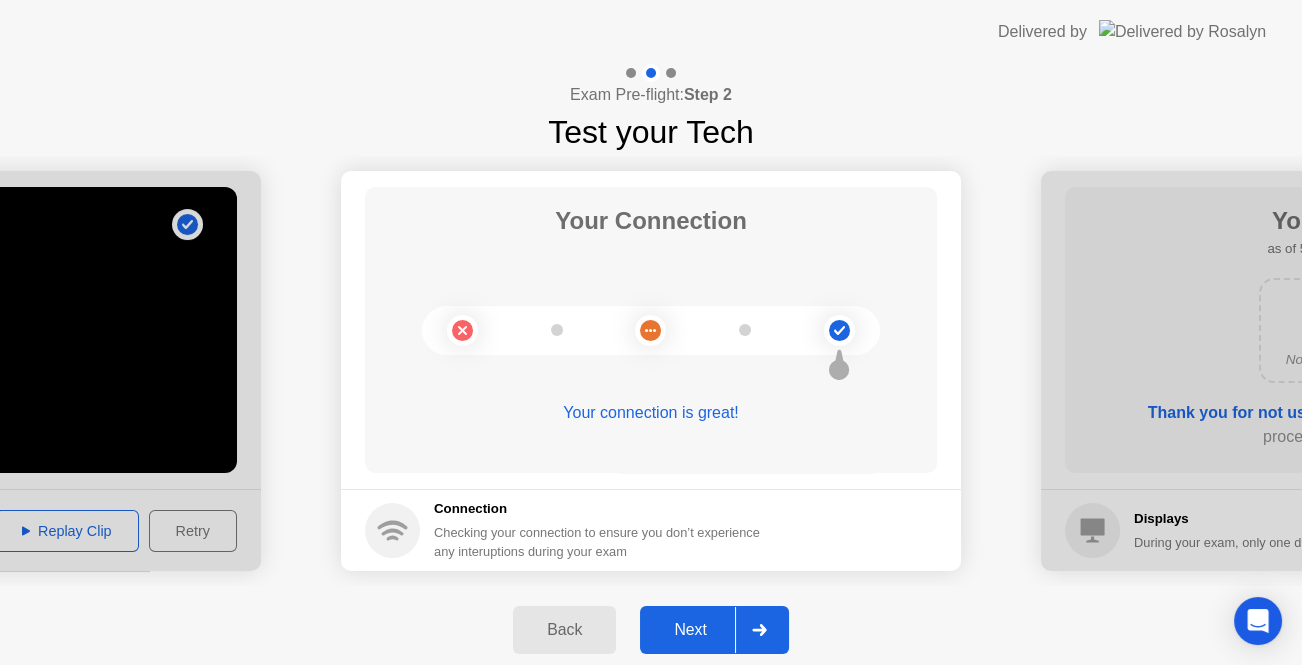 click on "Next" 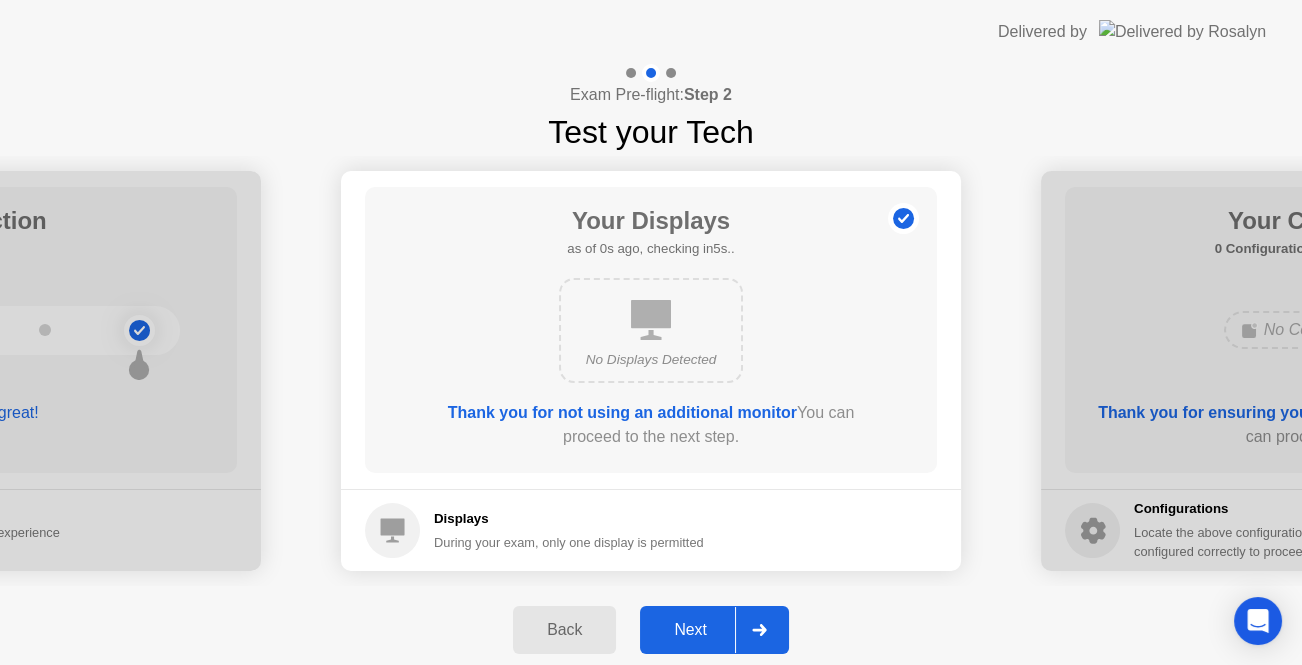 click on "During your exam, only one display is permitted" 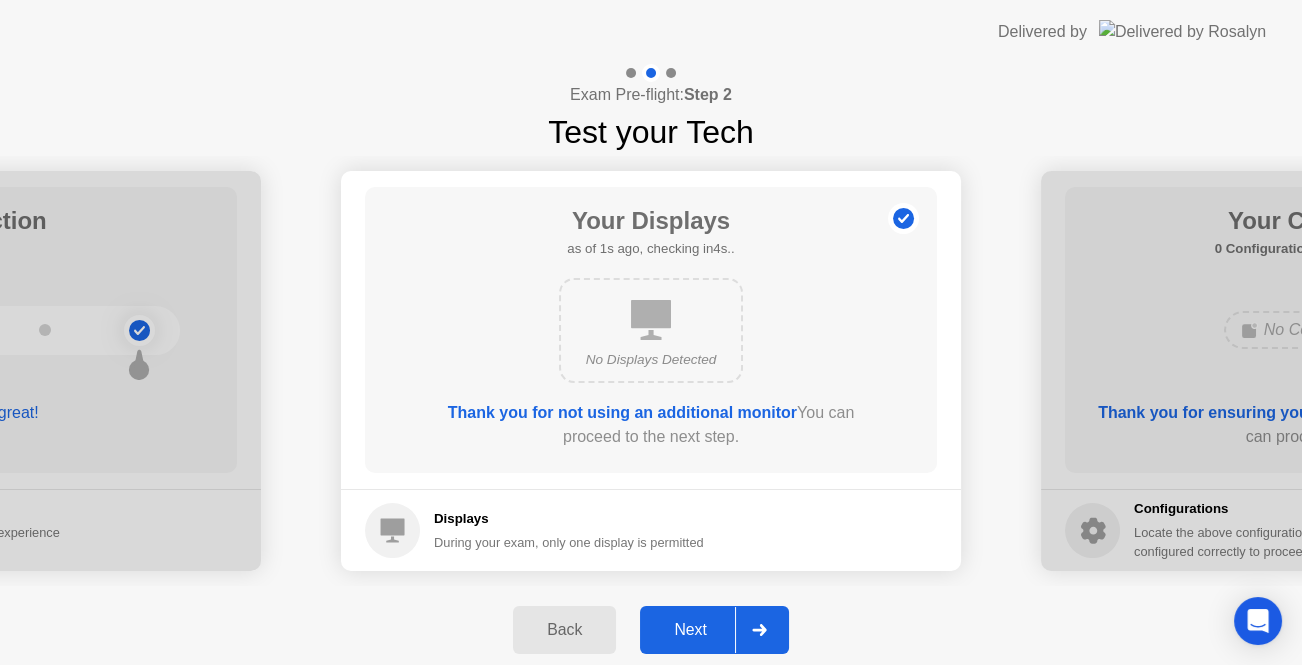 click on "Next" 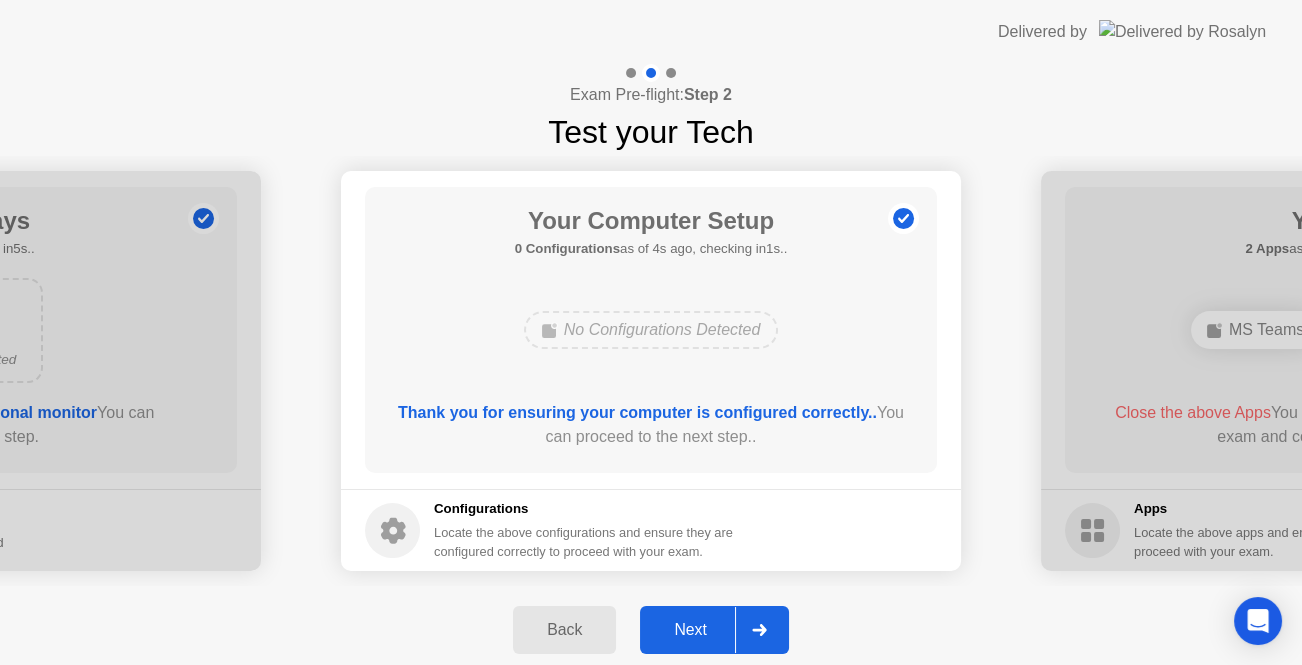 click on "Next" 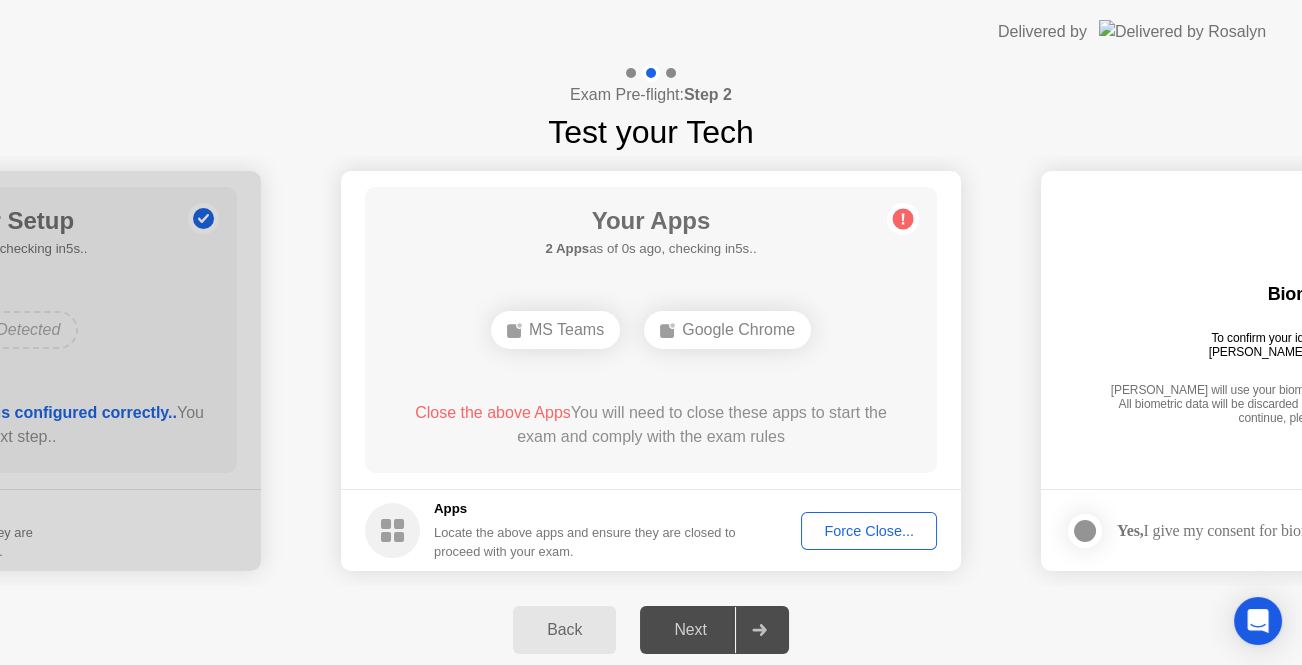 click on "Next" 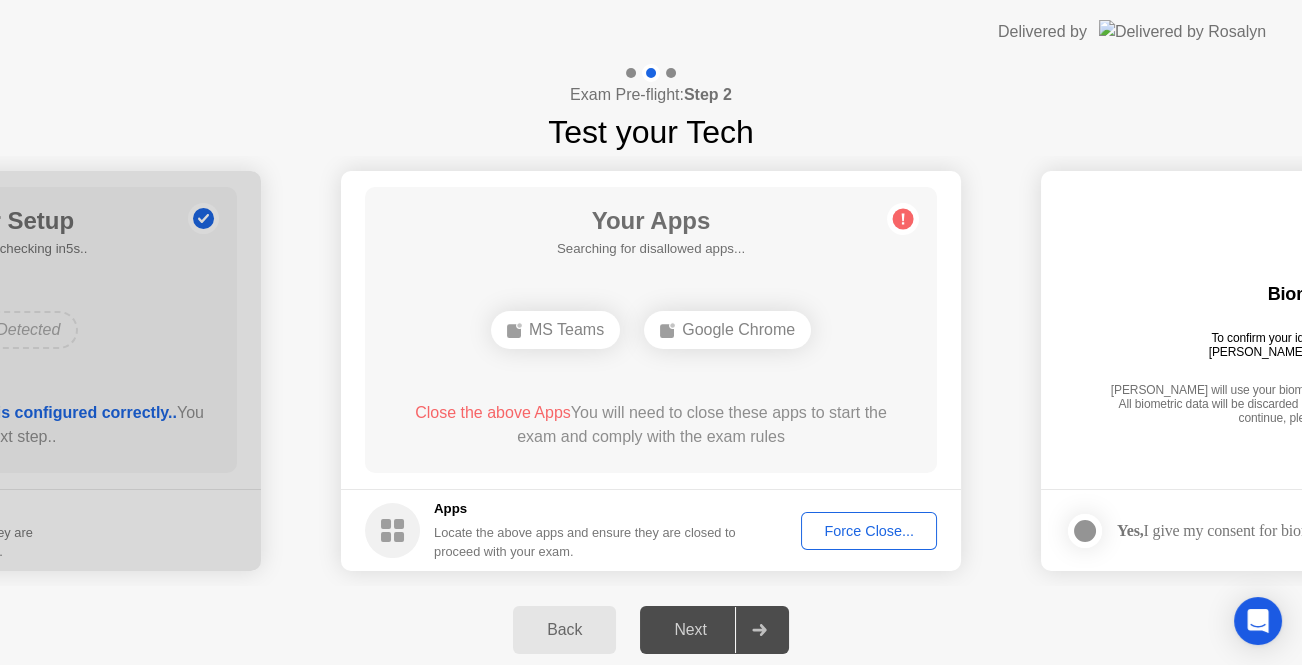 click on "Next" 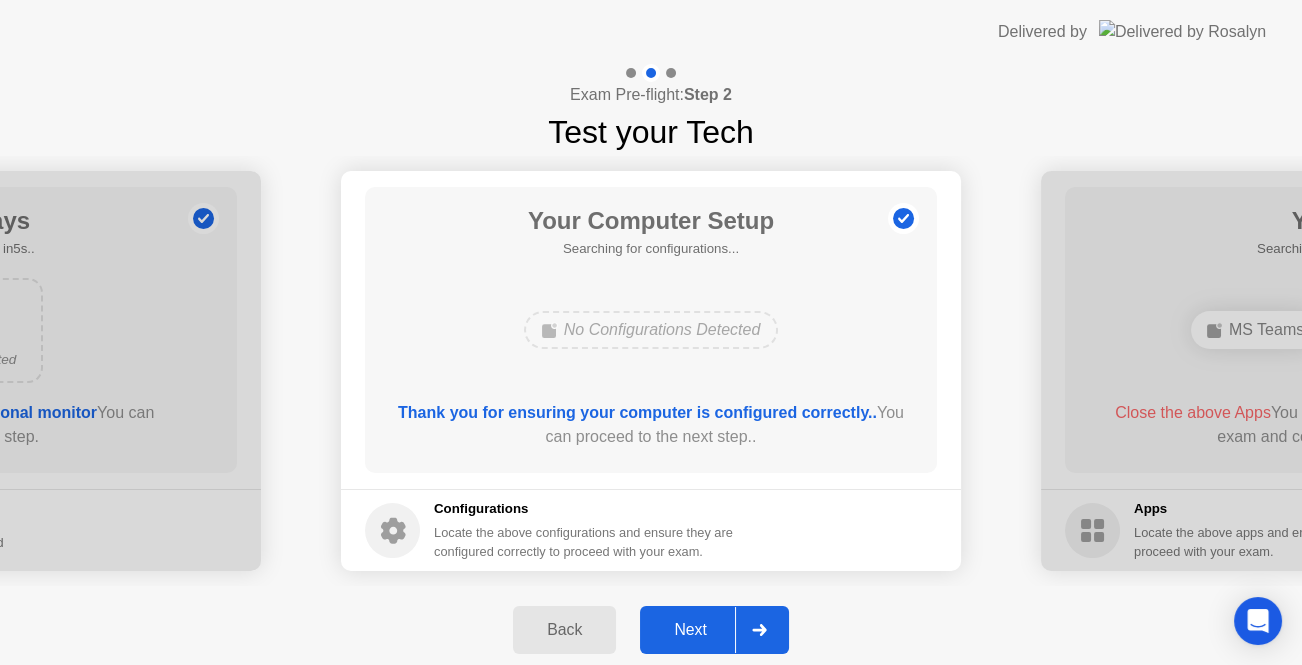 click on "Next" 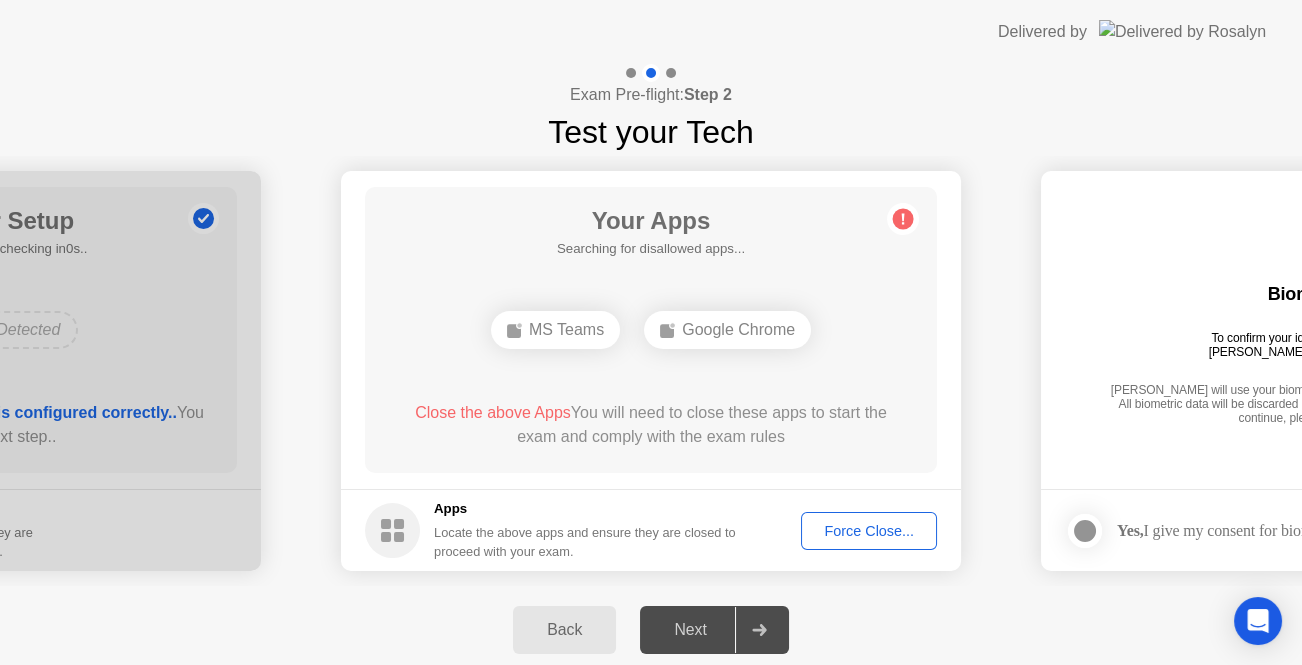 click on "Force Close..." 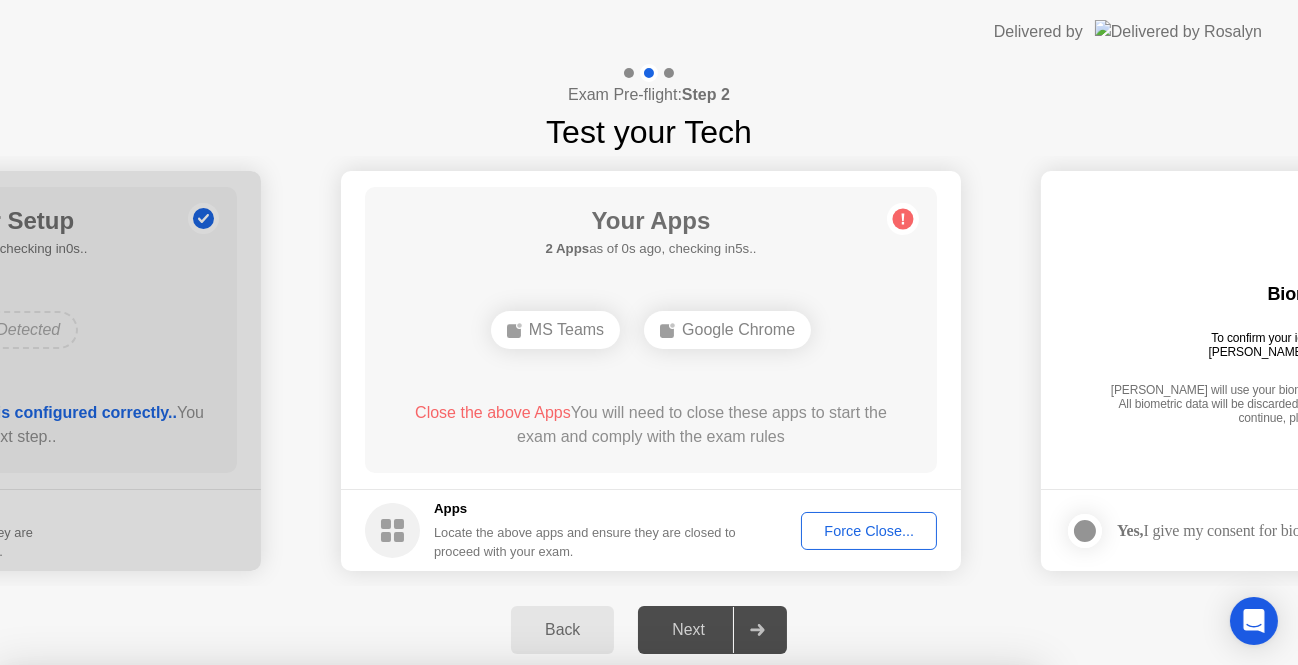click on "Confirm" at bounding box center (586, 941) 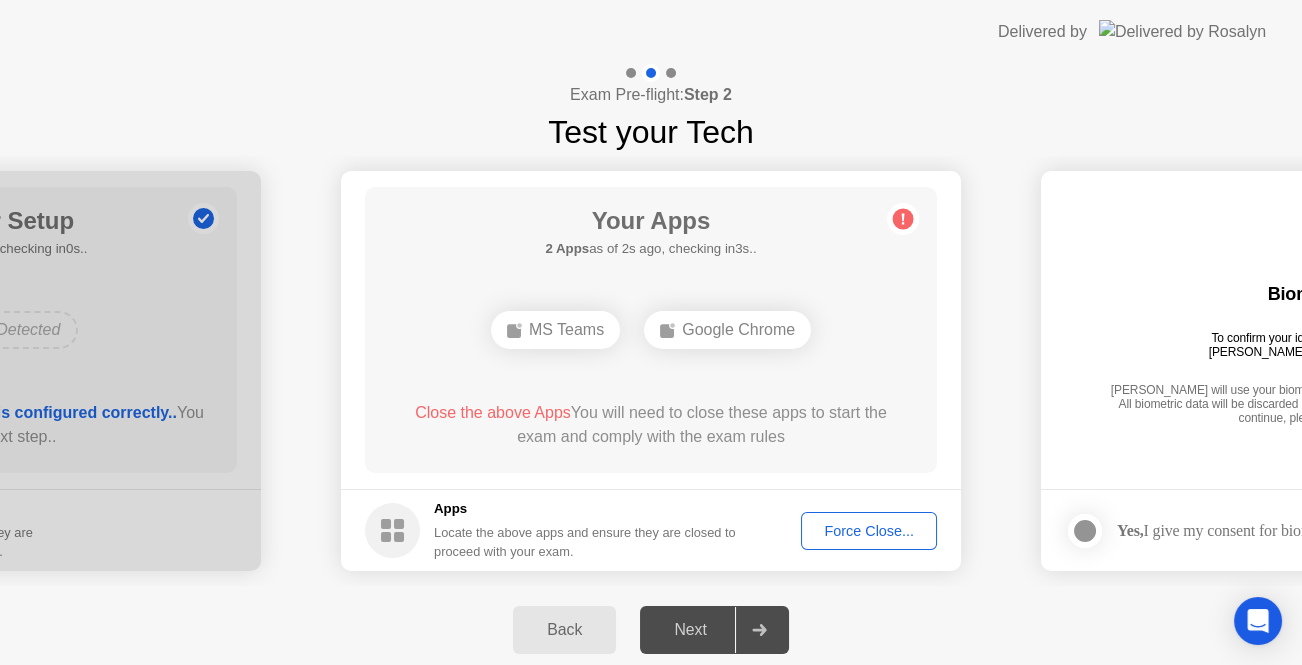 click on "Next" 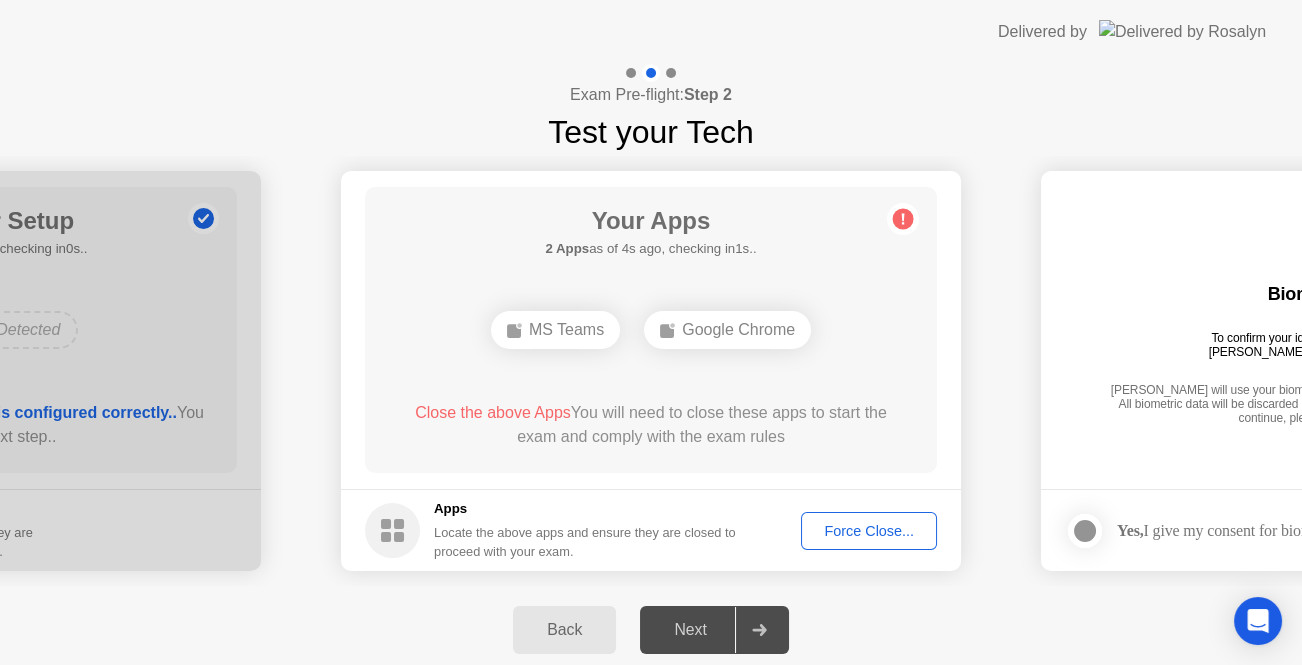 click on "Force Close..." 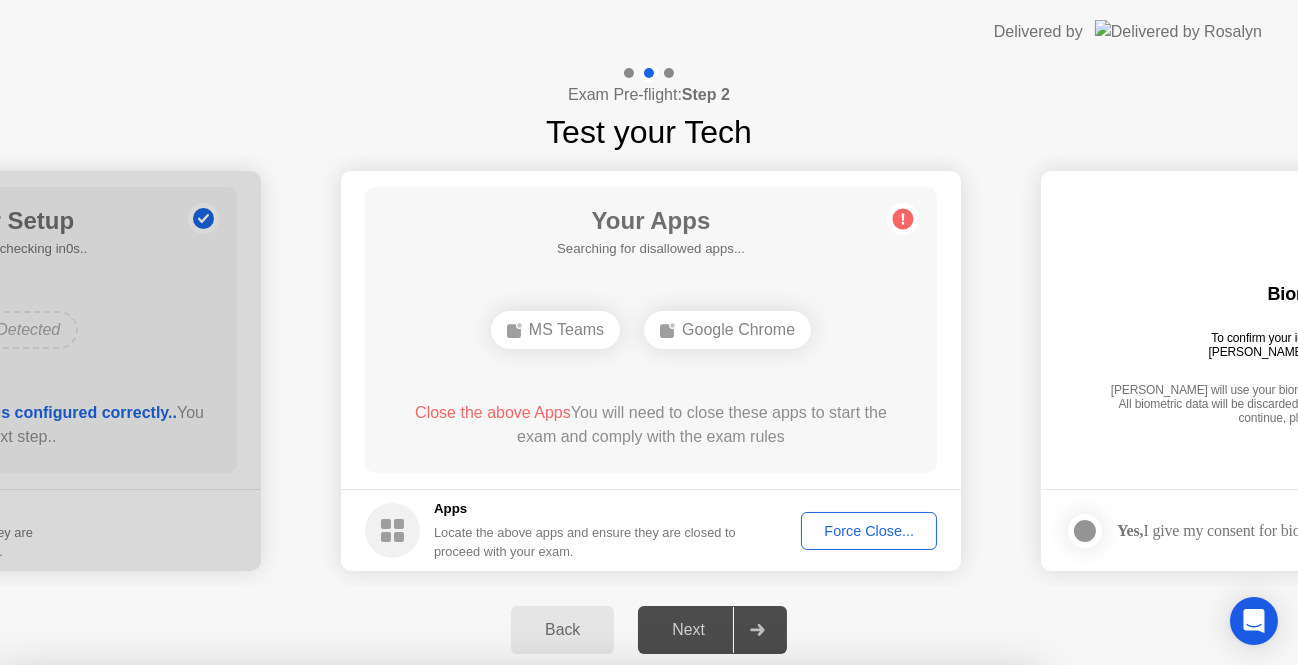click on "Confirm" at bounding box center (586, 941) 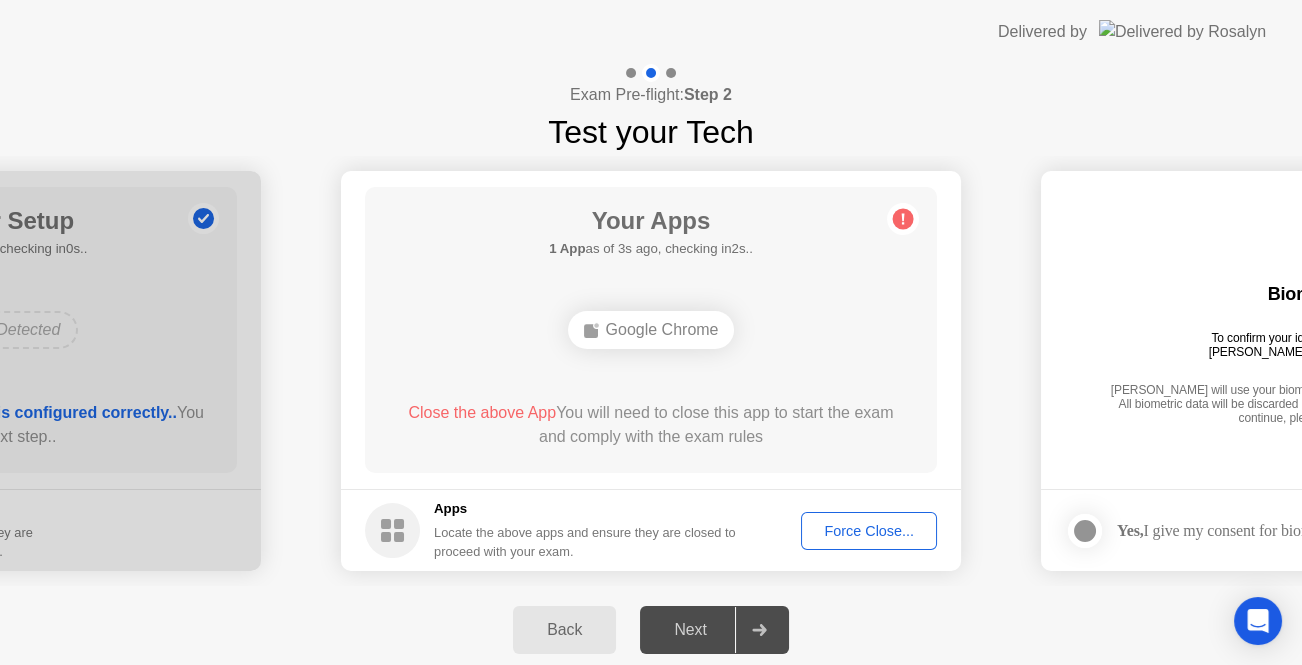 click on "Close the above App" 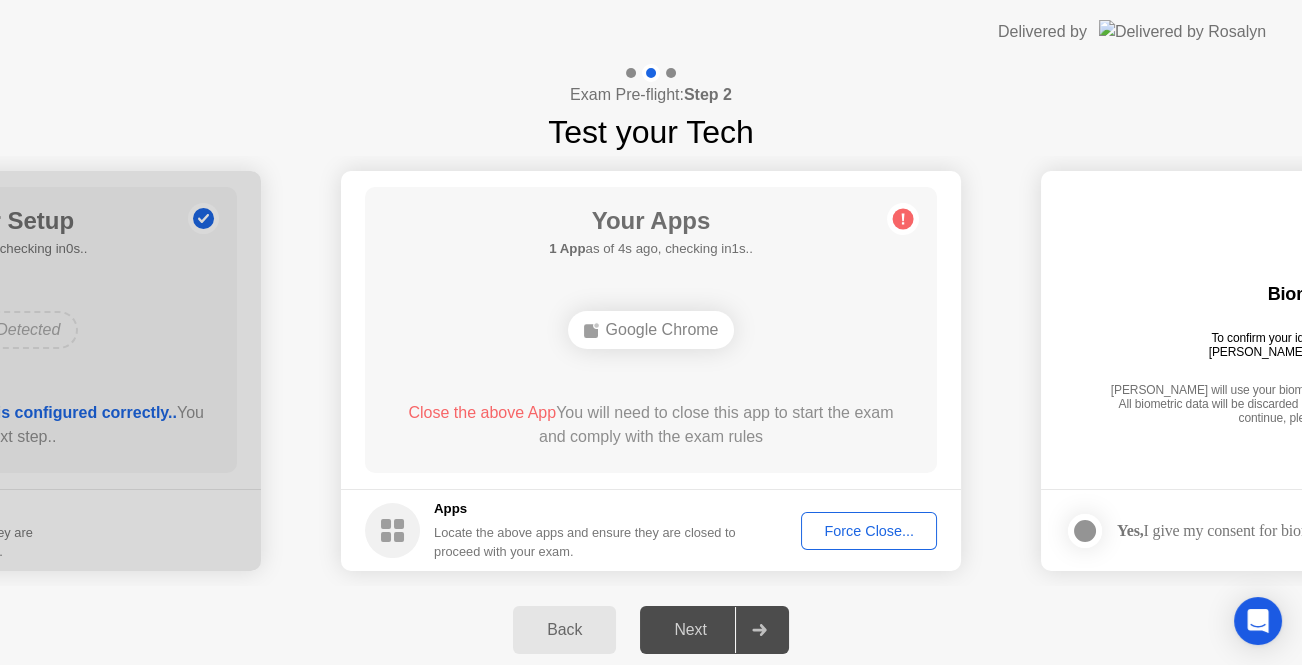 click on "Force Close..." 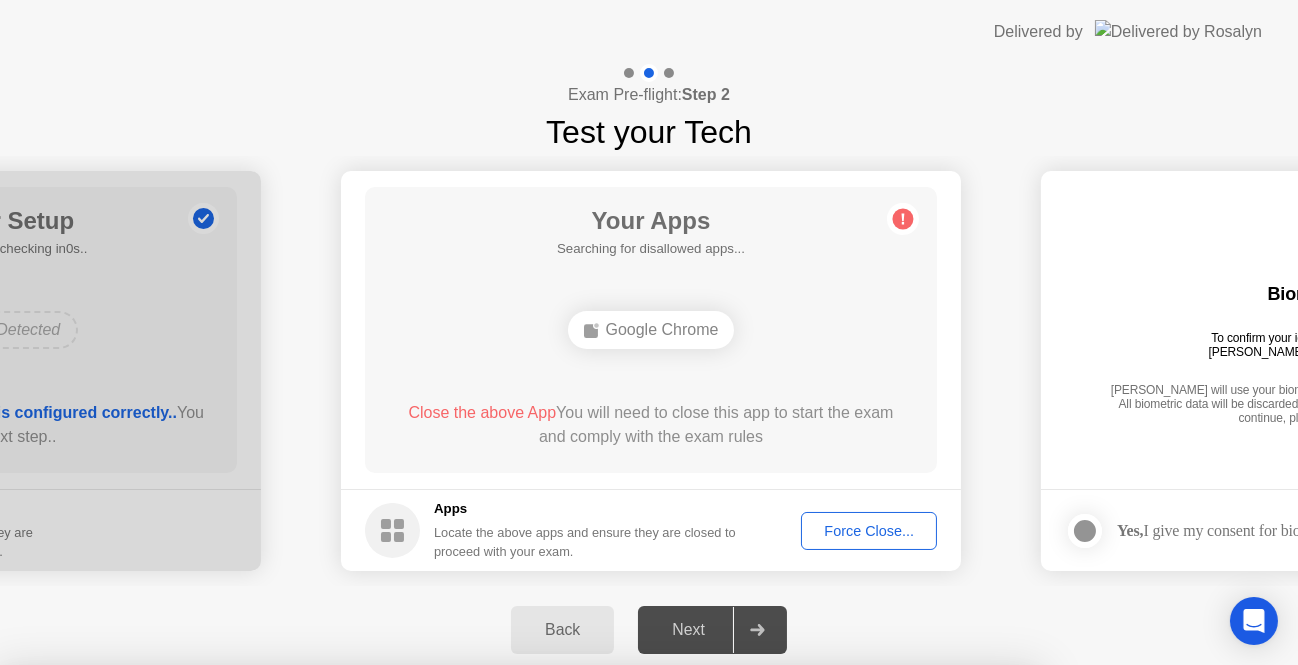 click on "Google Chrome" at bounding box center [519, 874] 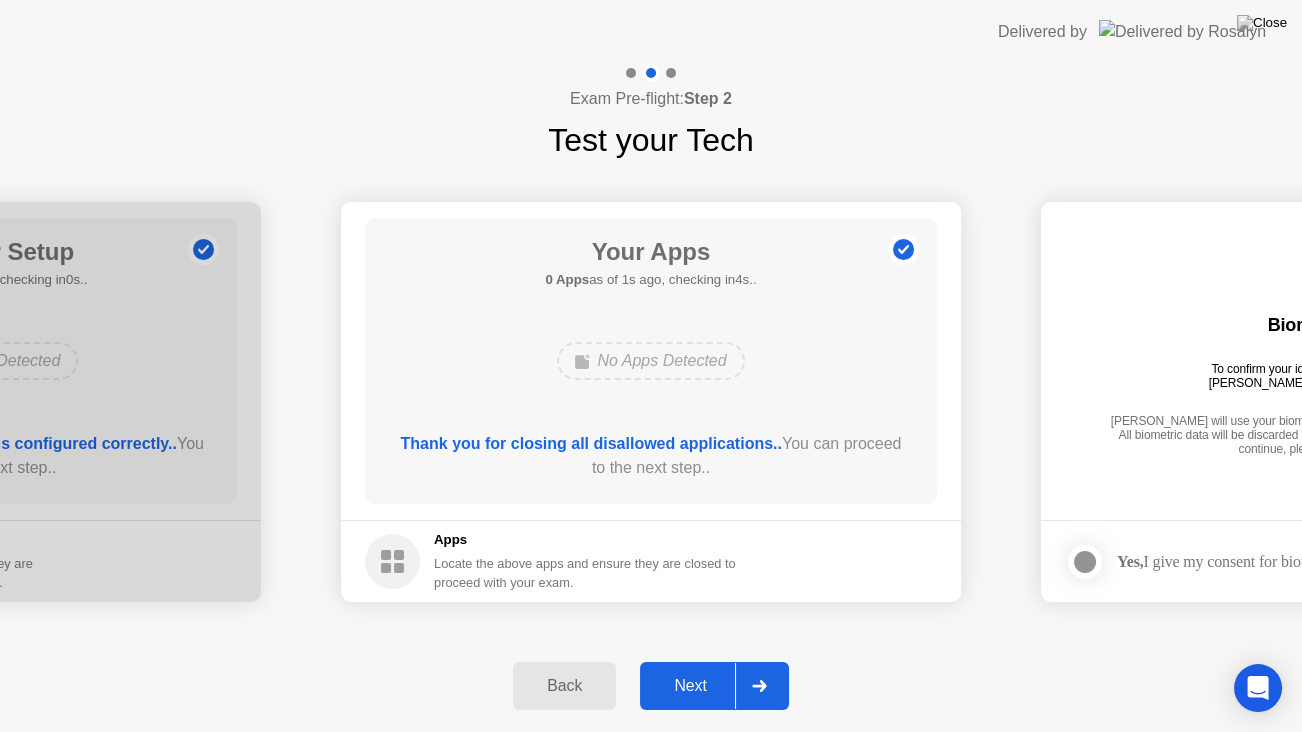 click on "Next" 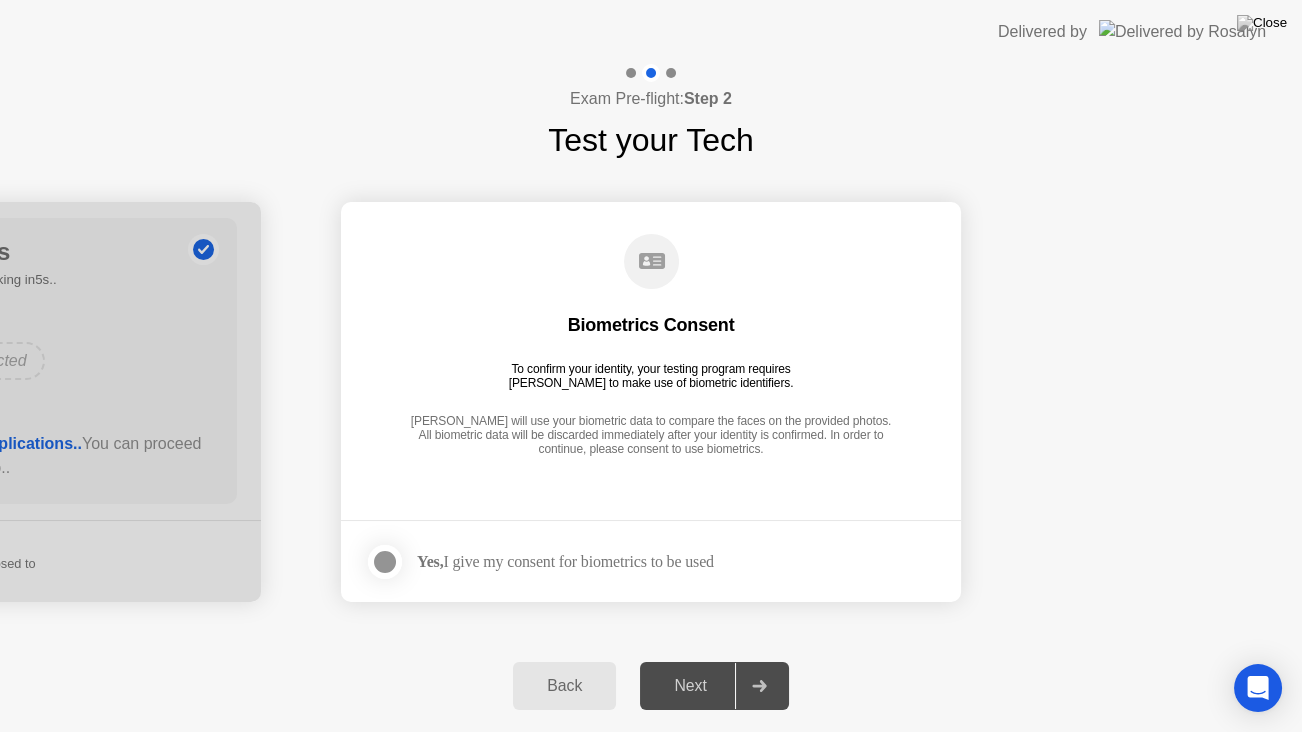 click on "Next" 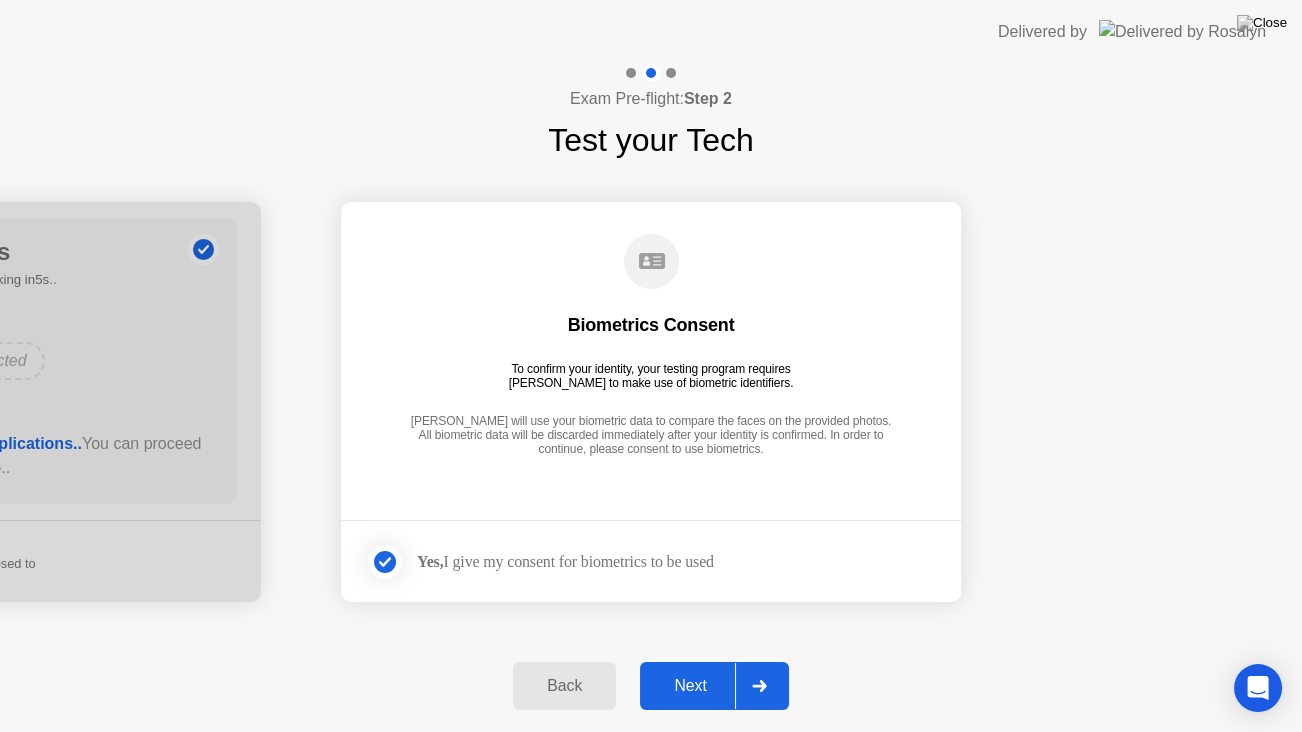 click on "Next" 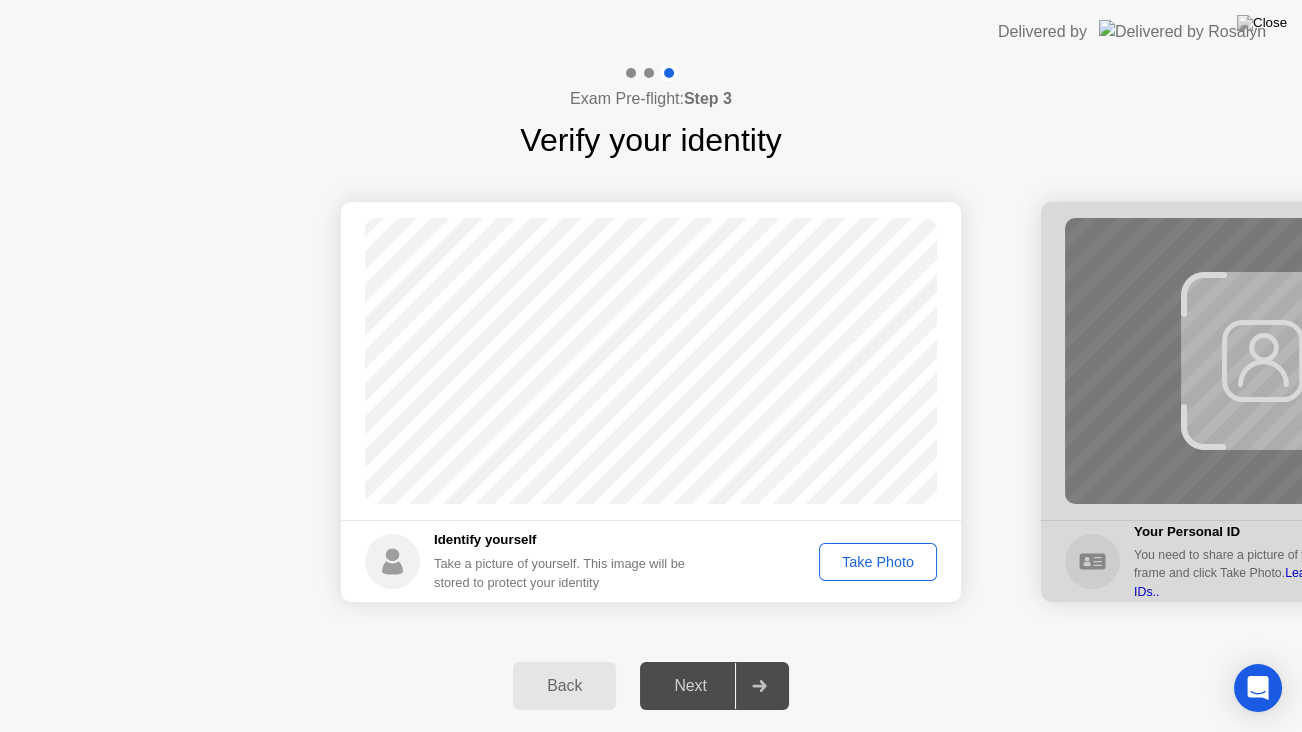 click on "Take Photo" 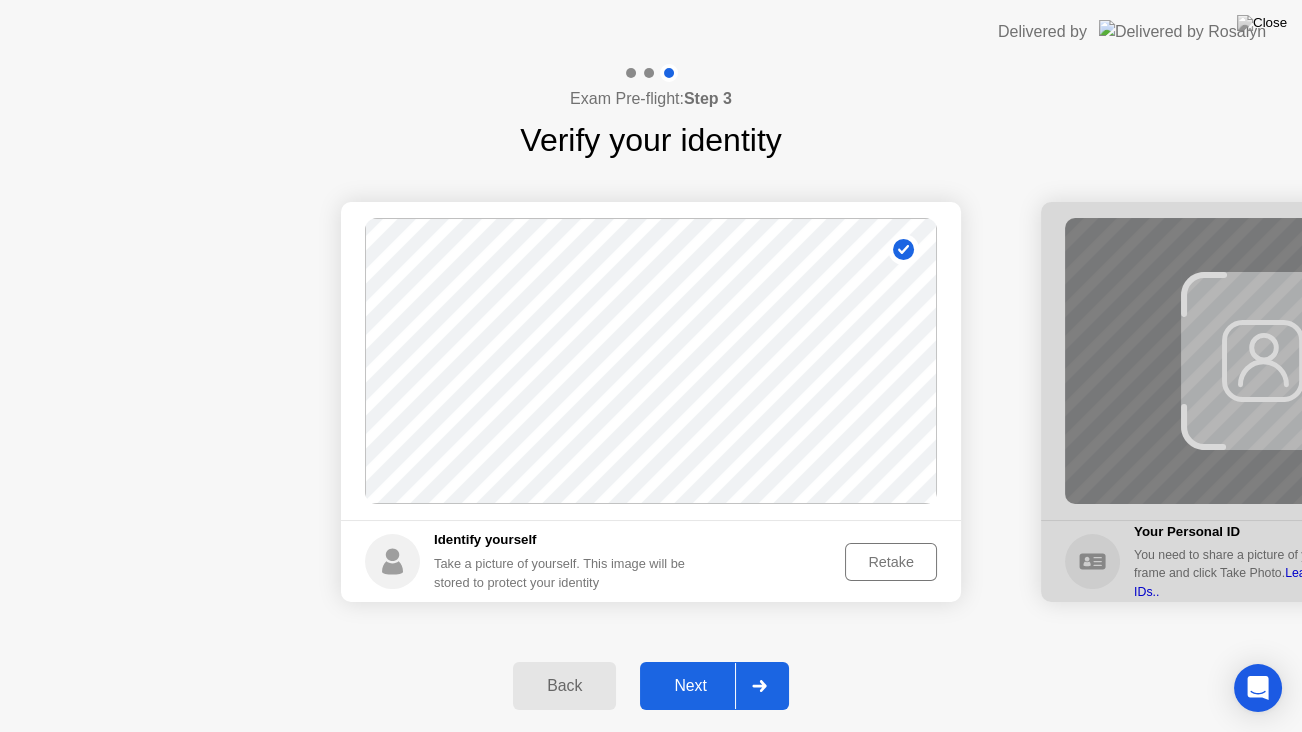 click on "Next" 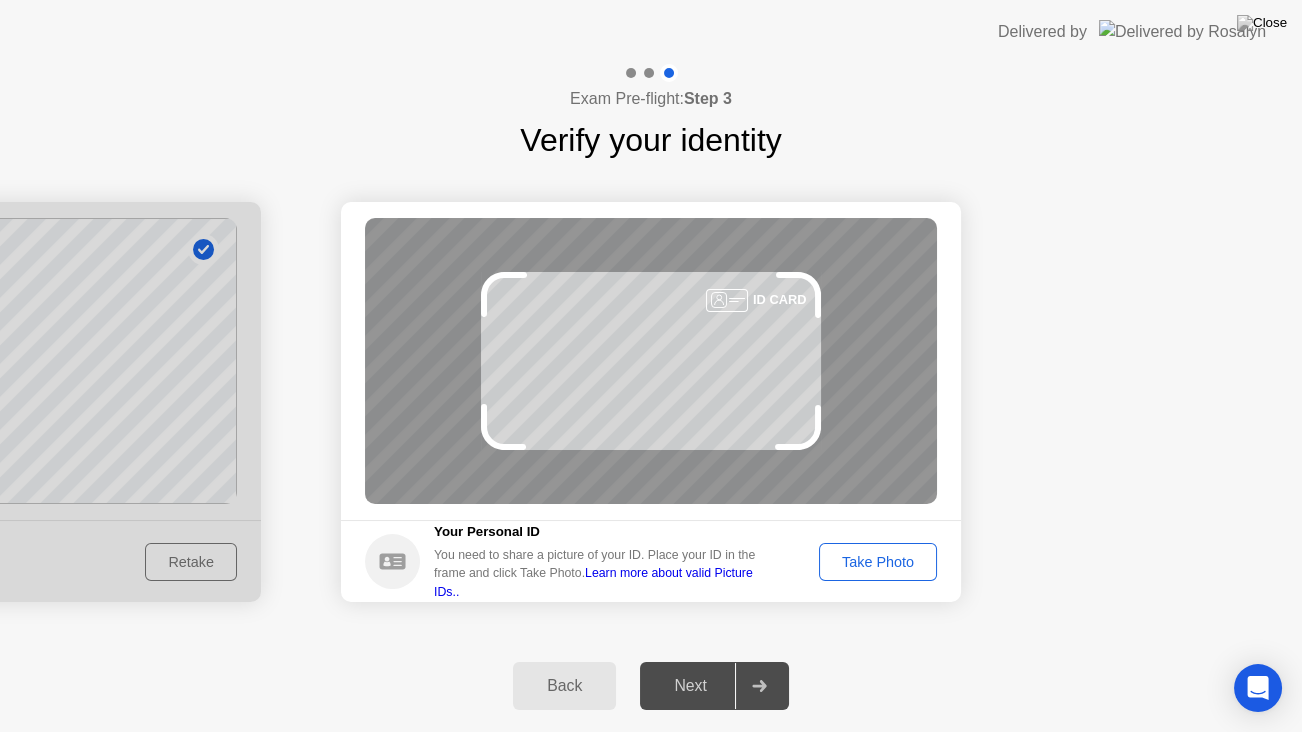 click on "Take Photo" 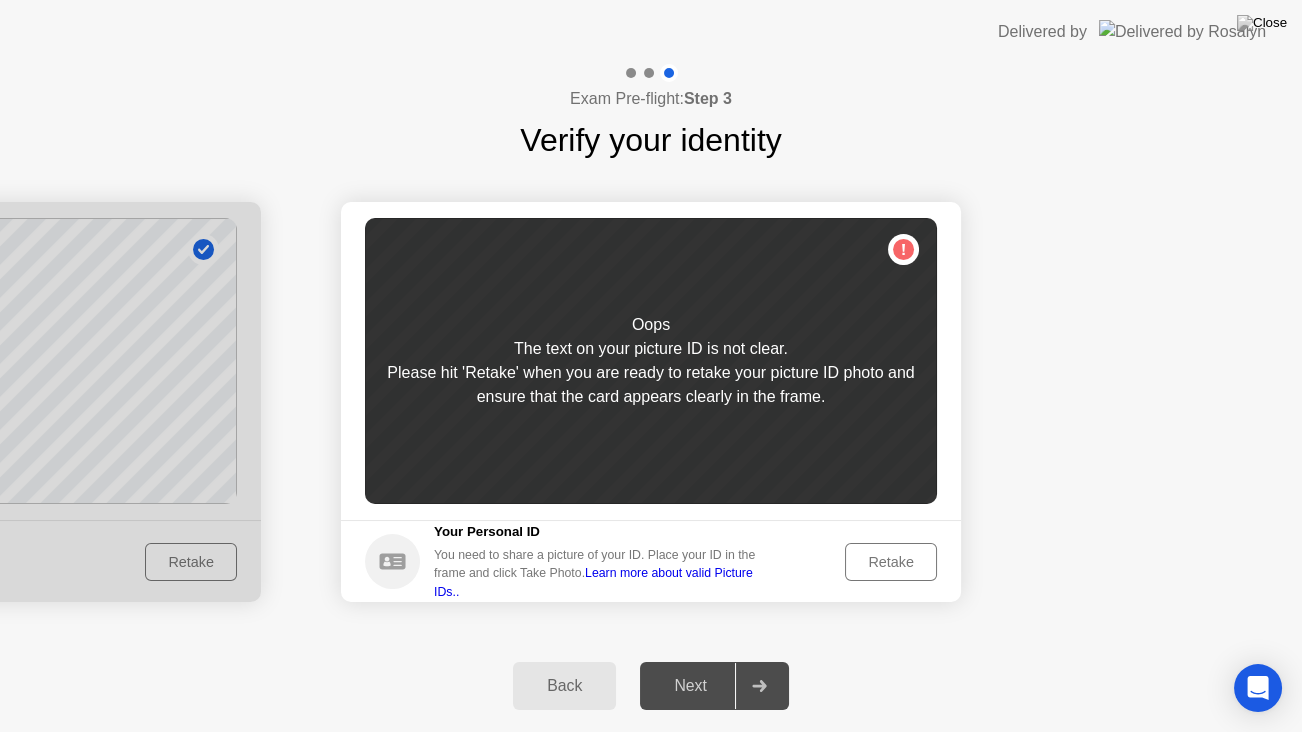 click on "Retake" 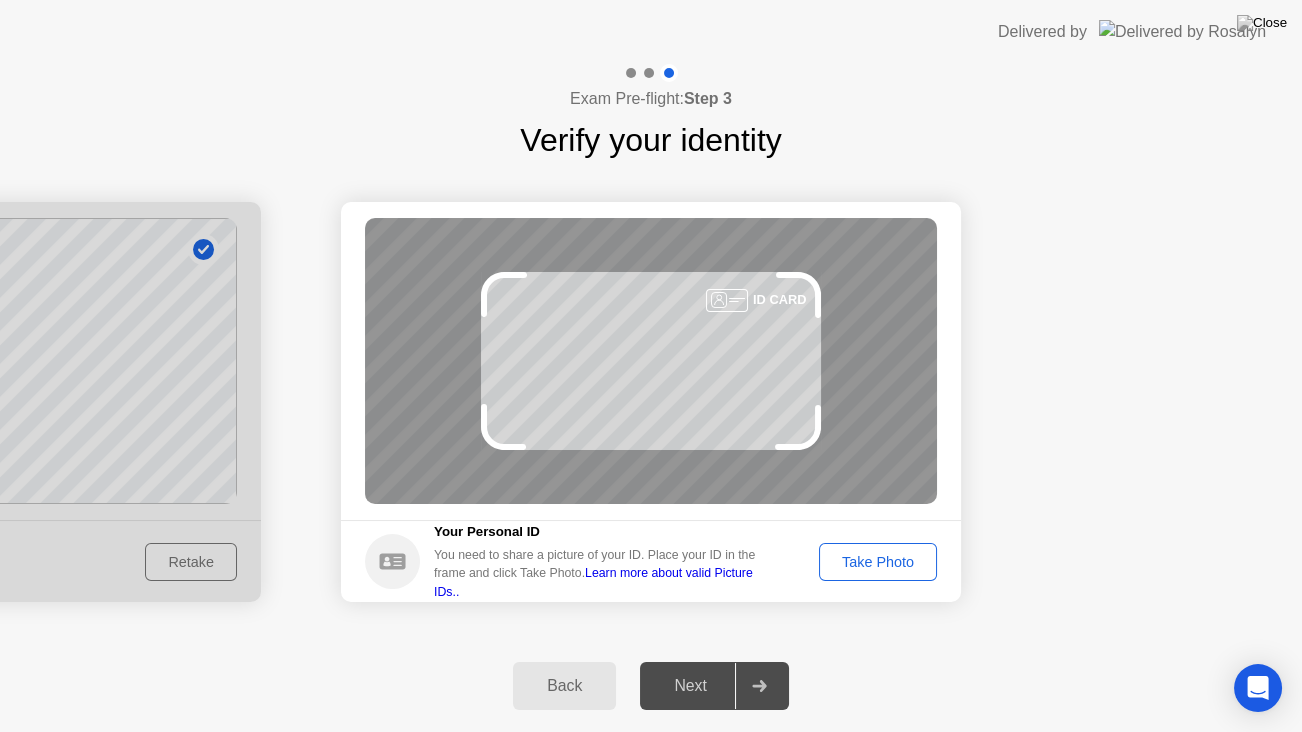 click on "Take Photo" 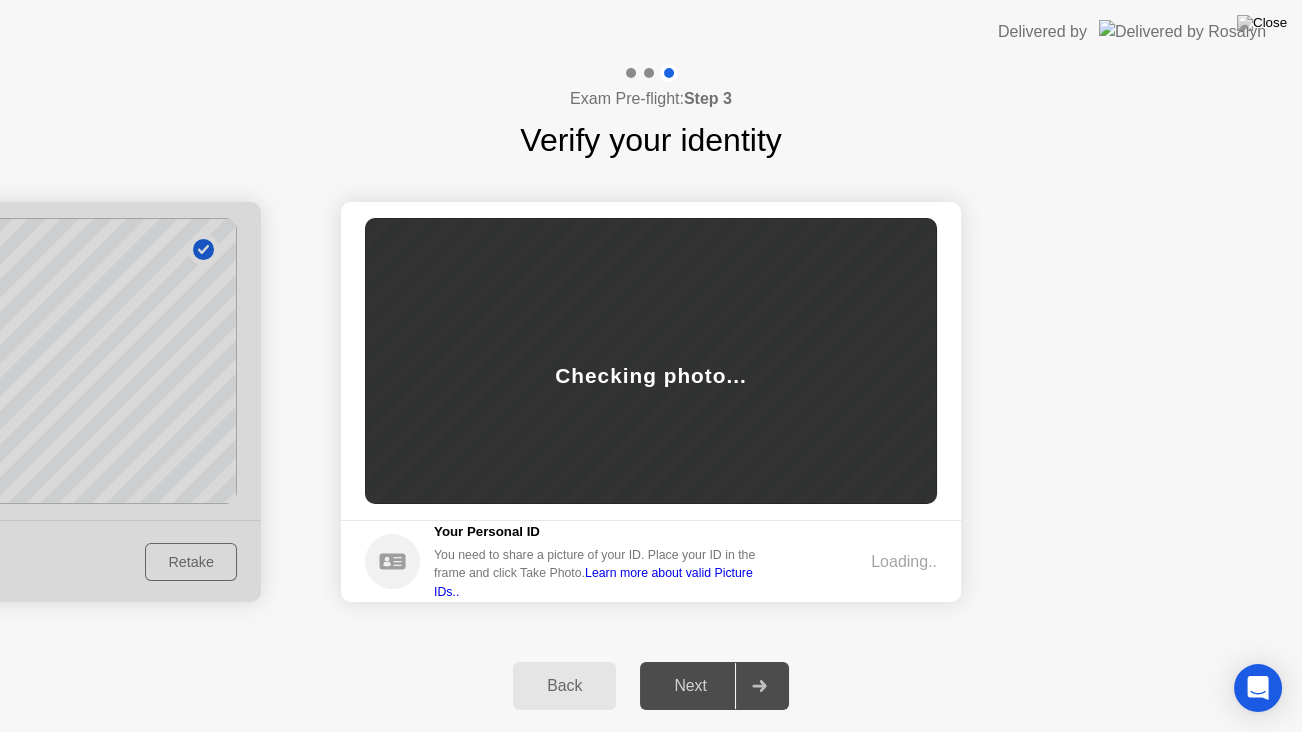 click on "Loading.." 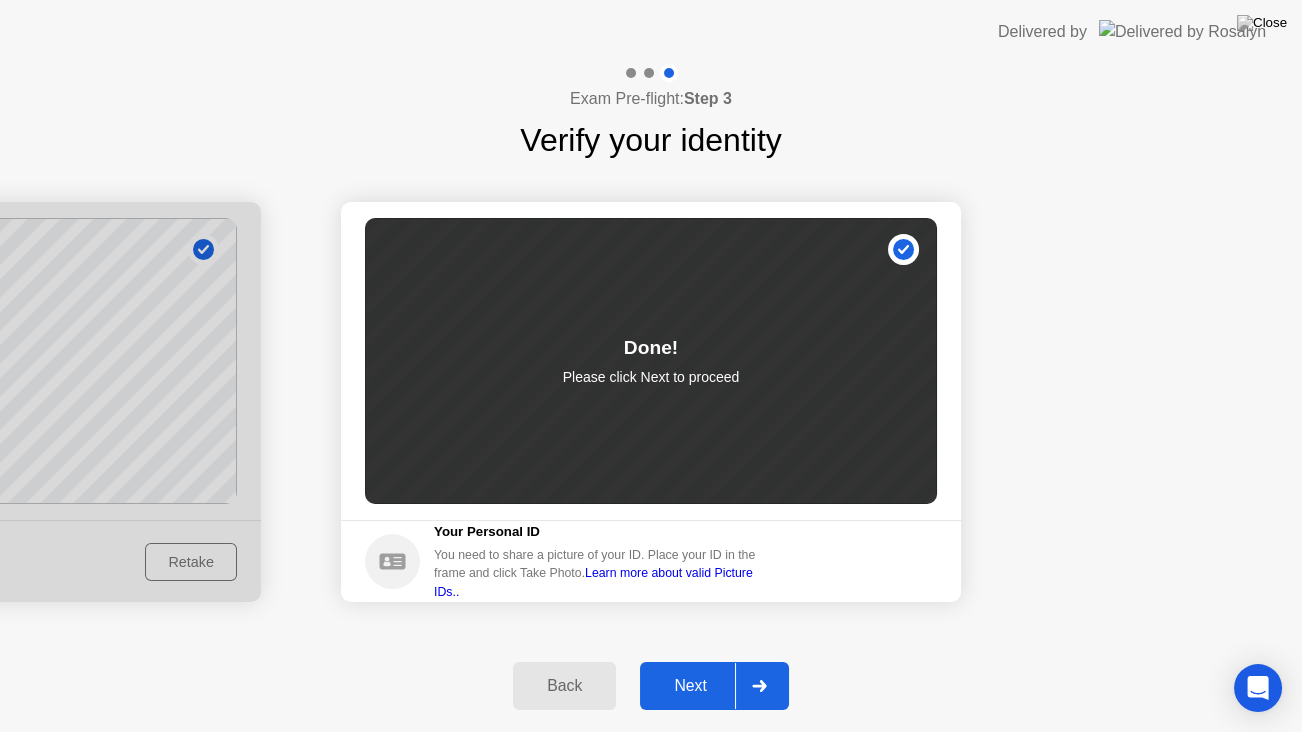 click on "Next" 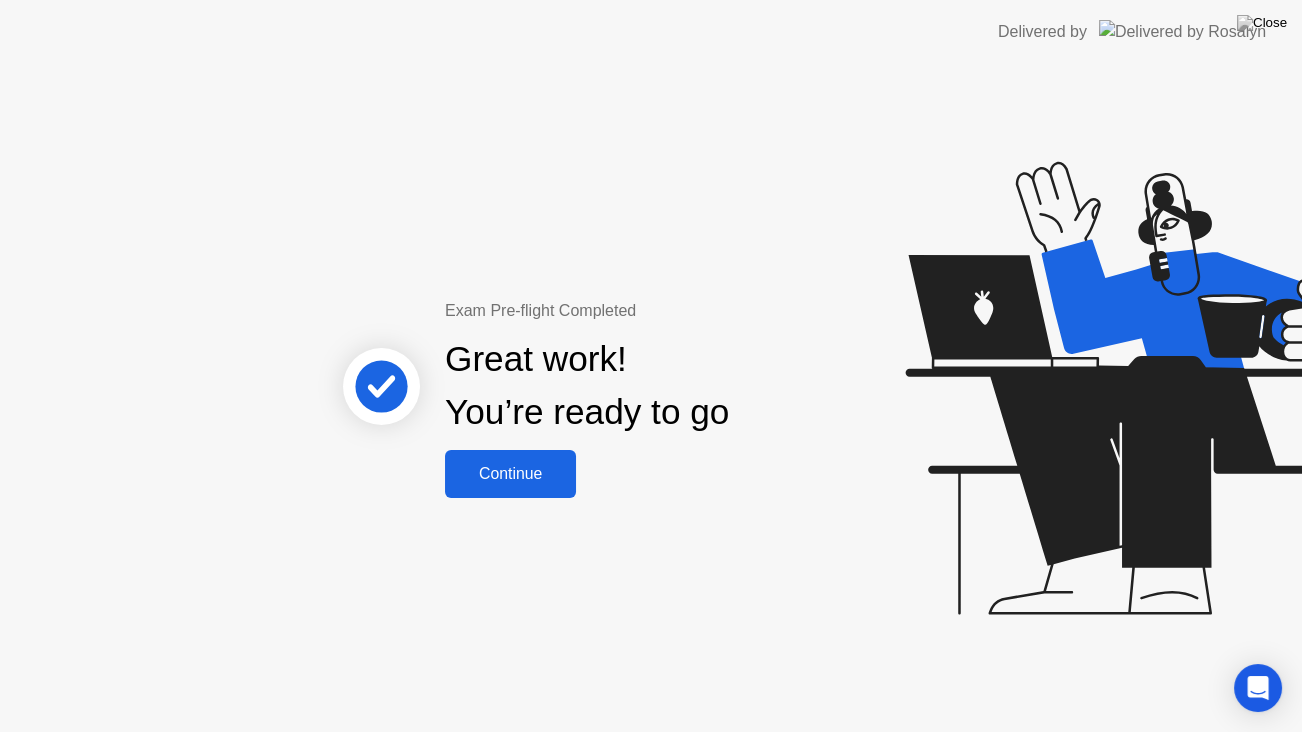 click on "Continue" 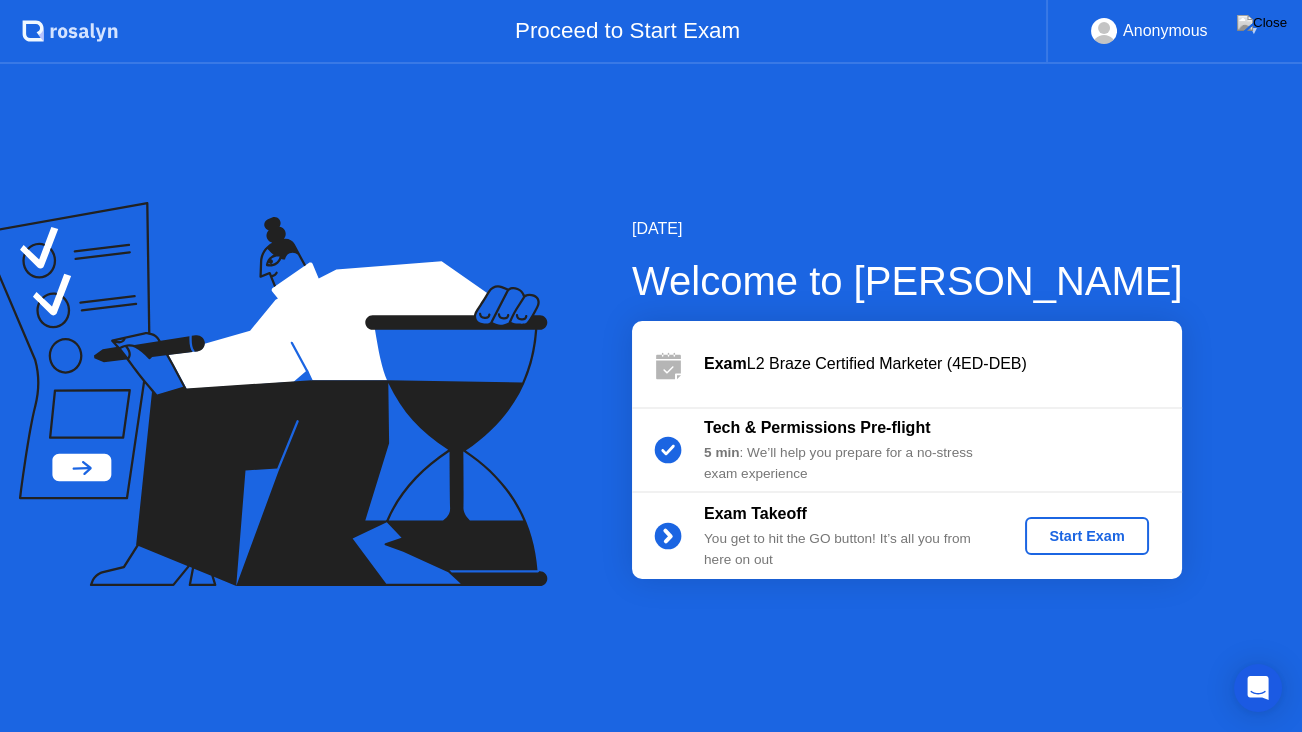 click on "Start Exam" 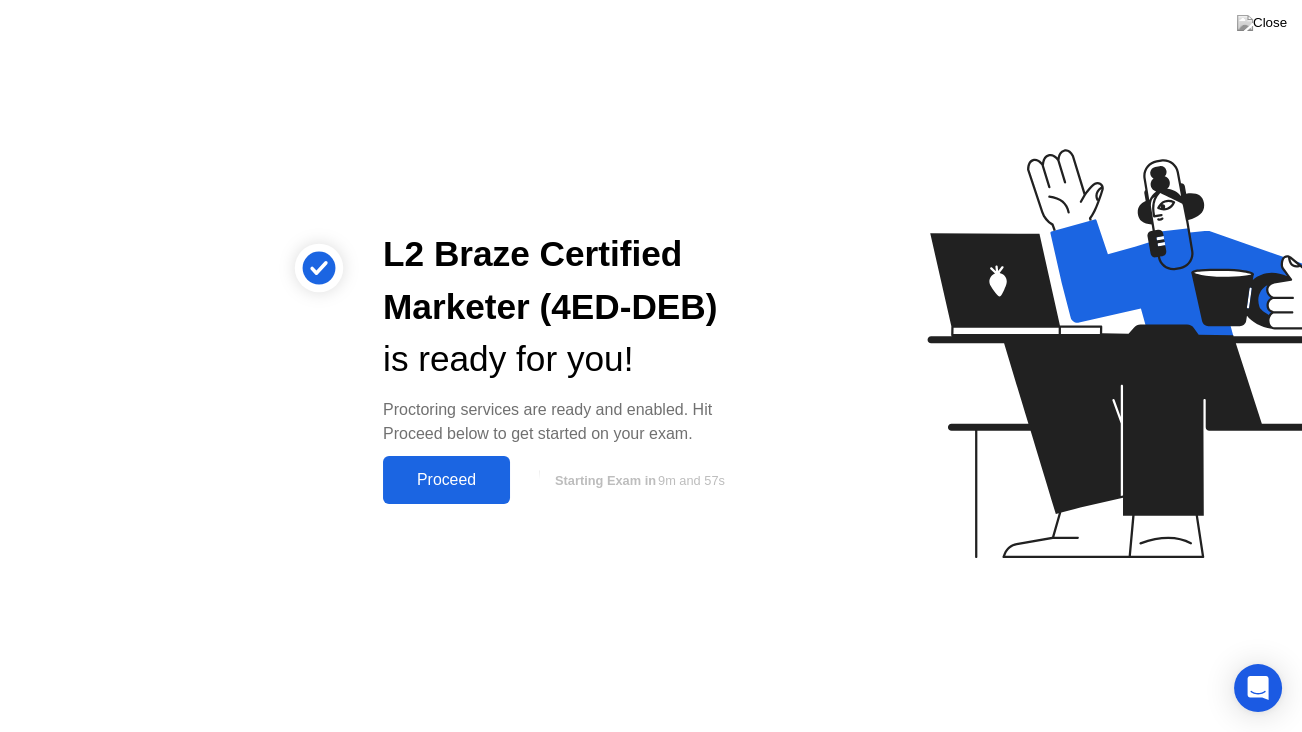 click on "Proceed" 